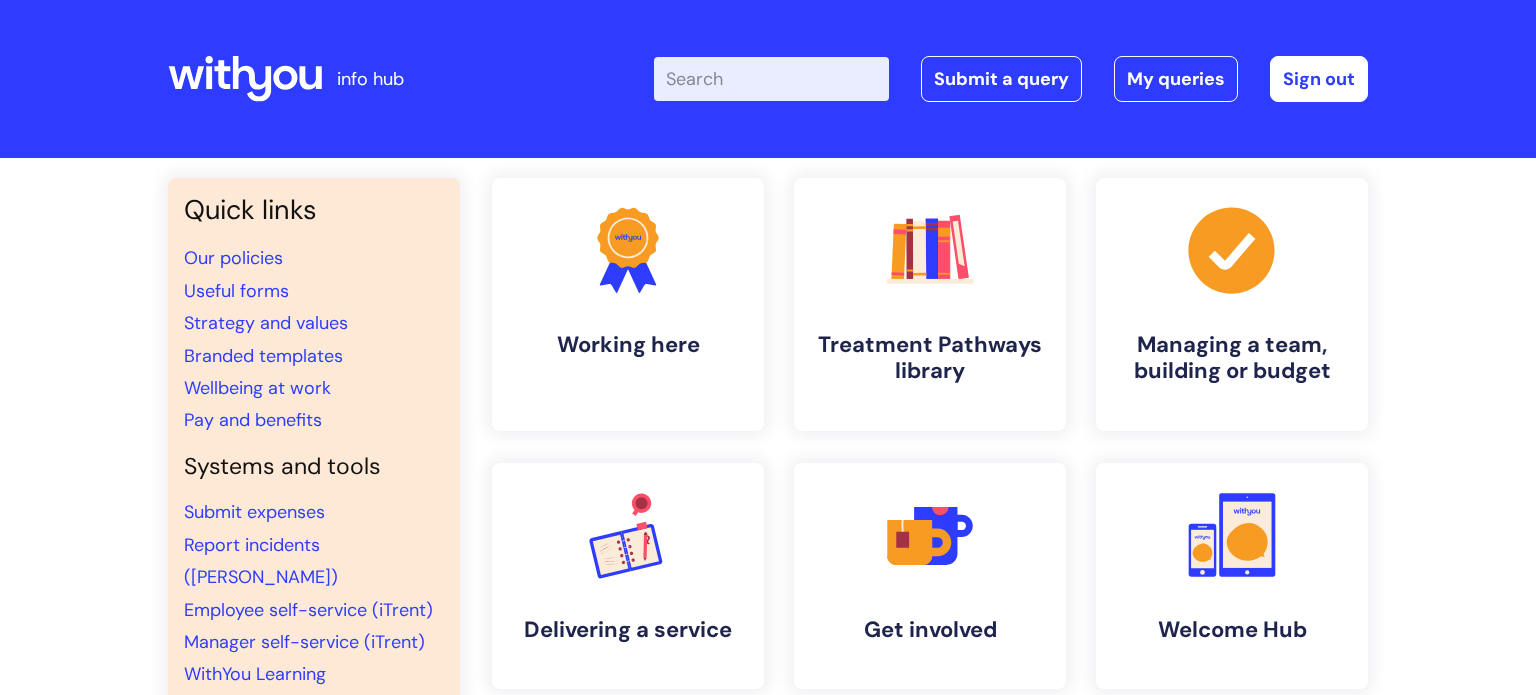 scroll, scrollTop: 0, scrollLeft: 0, axis: both 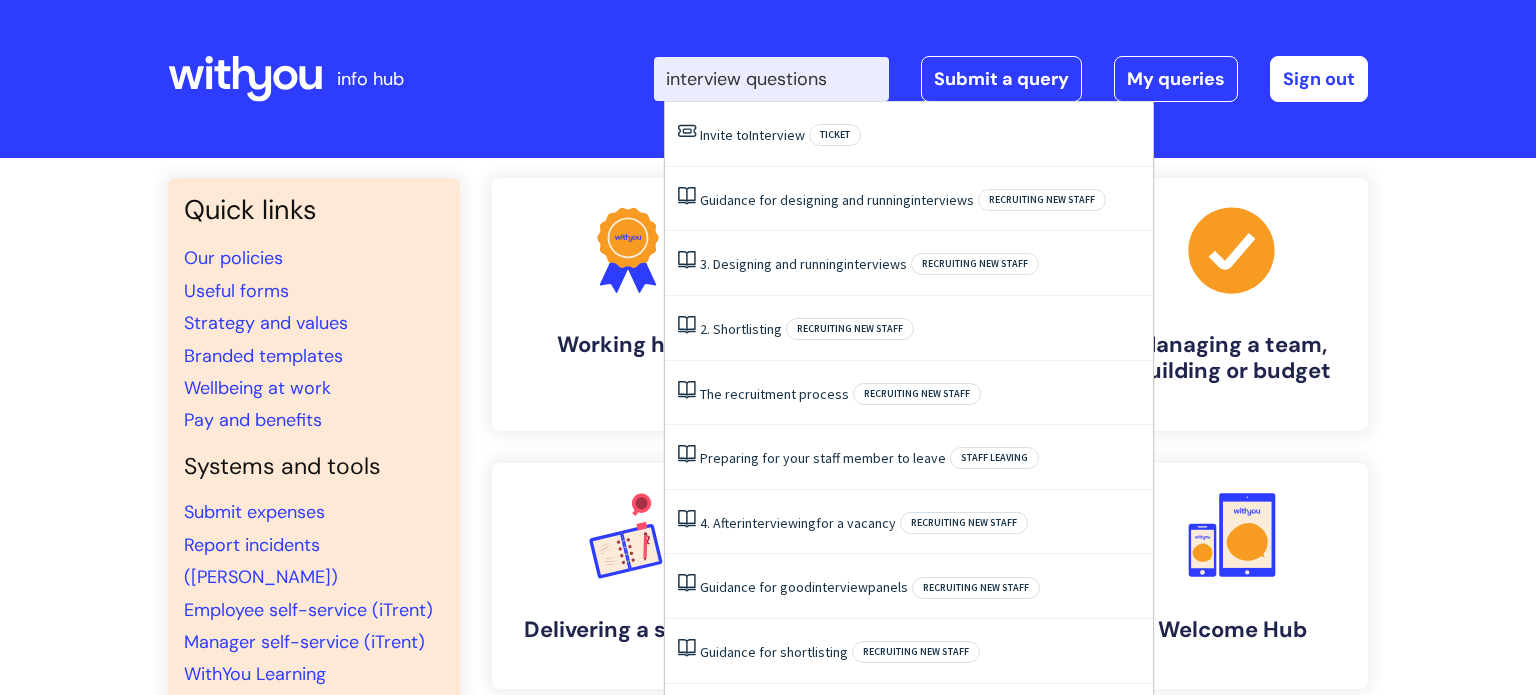 type on "interview questions" 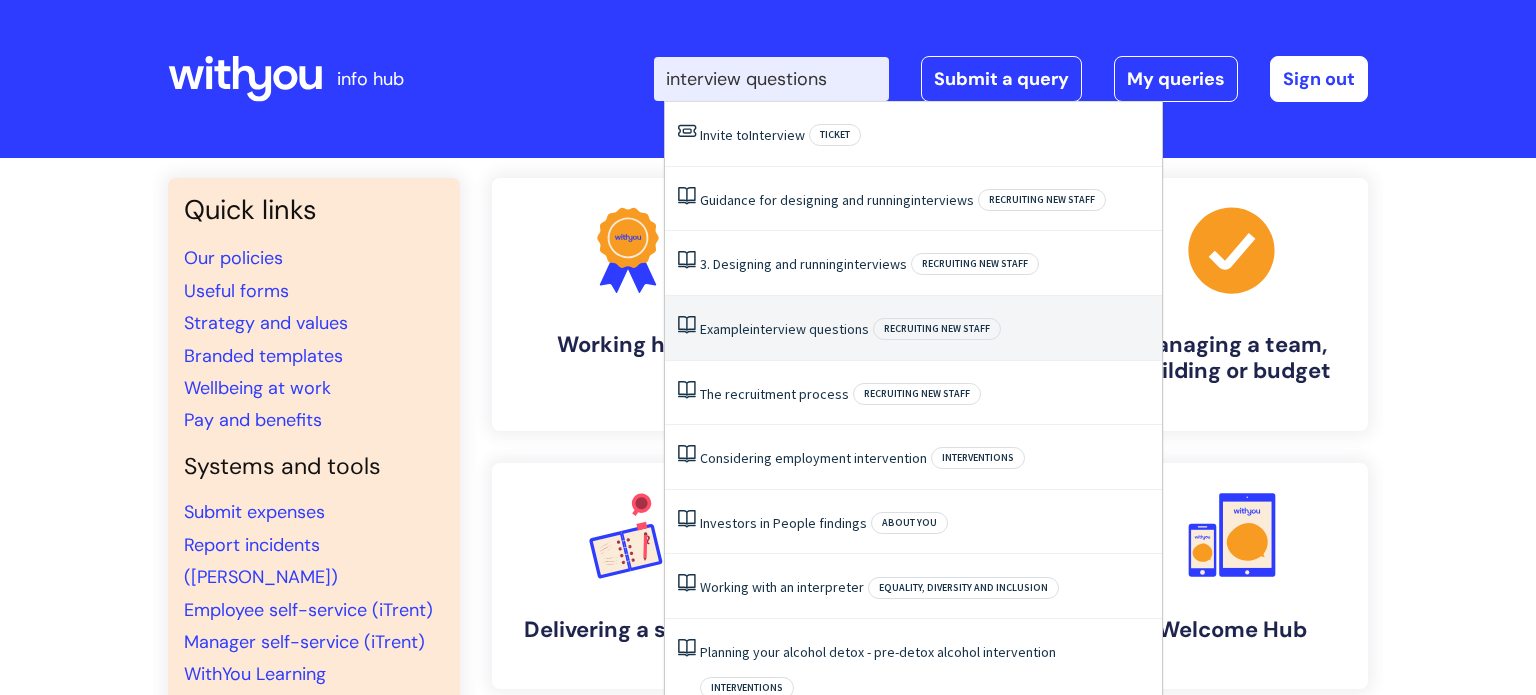 click on "Example  interview   questions   Recruiting new staff" at bounding box center (913, 328) 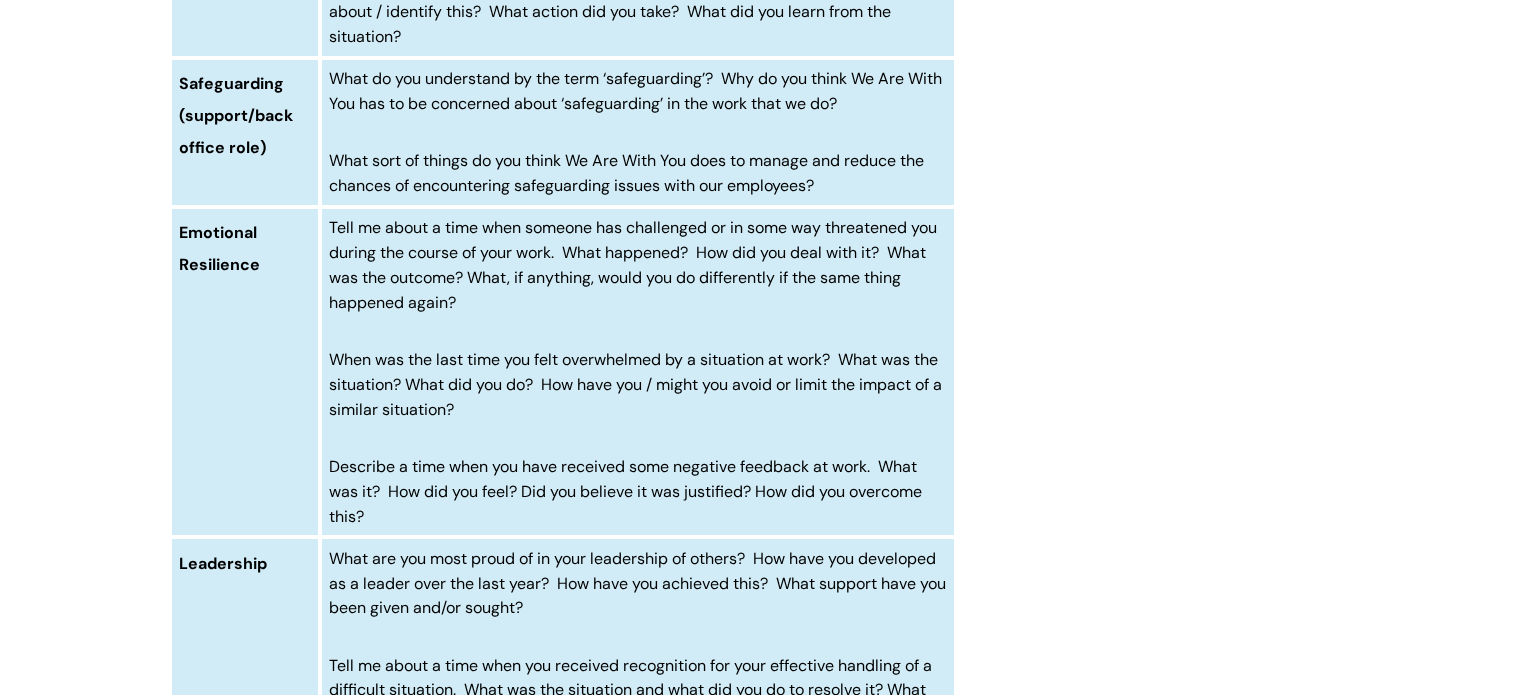scroll, scrollTop: 1148, scrollLeft: 0, axis: vertical 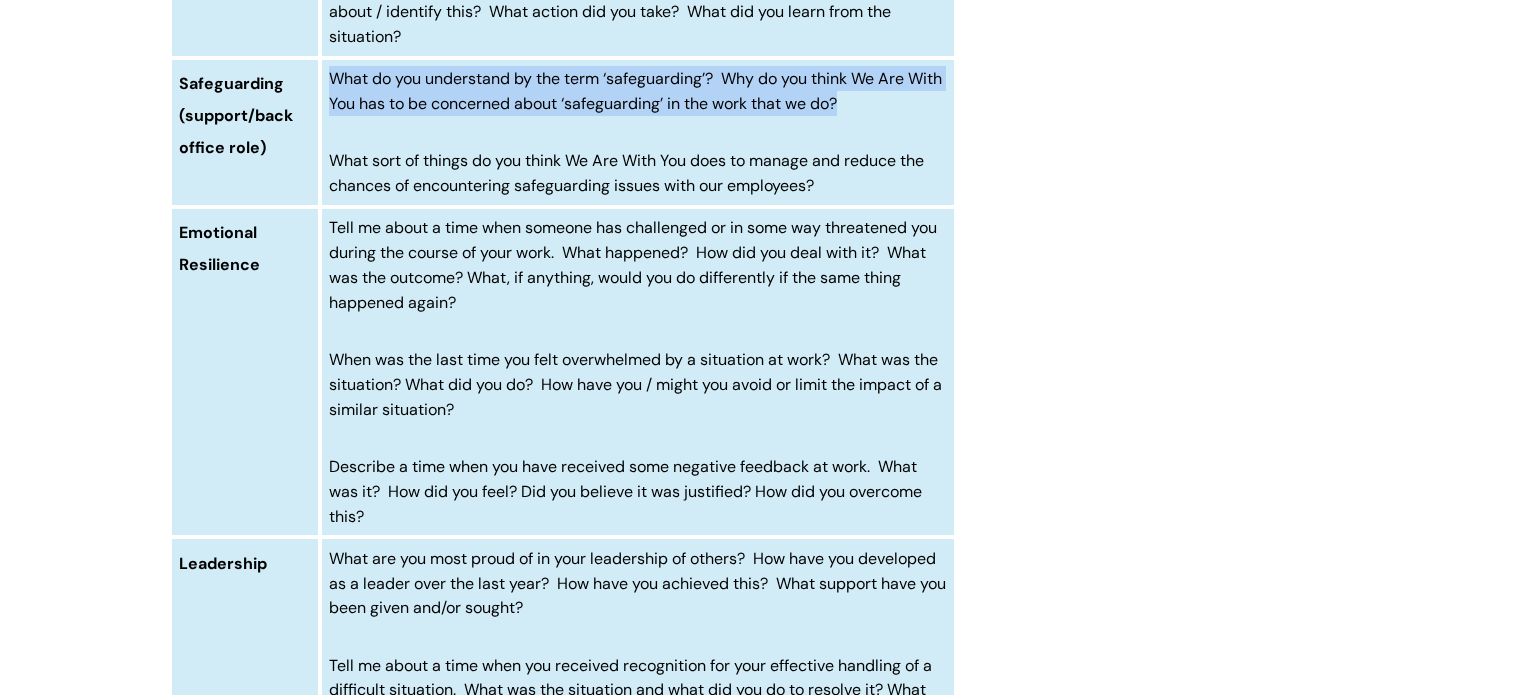 drag, startPoint x: 330, startPoint y: 86, endPoint x: 910, endPoint y: 118, distance: 580.8821 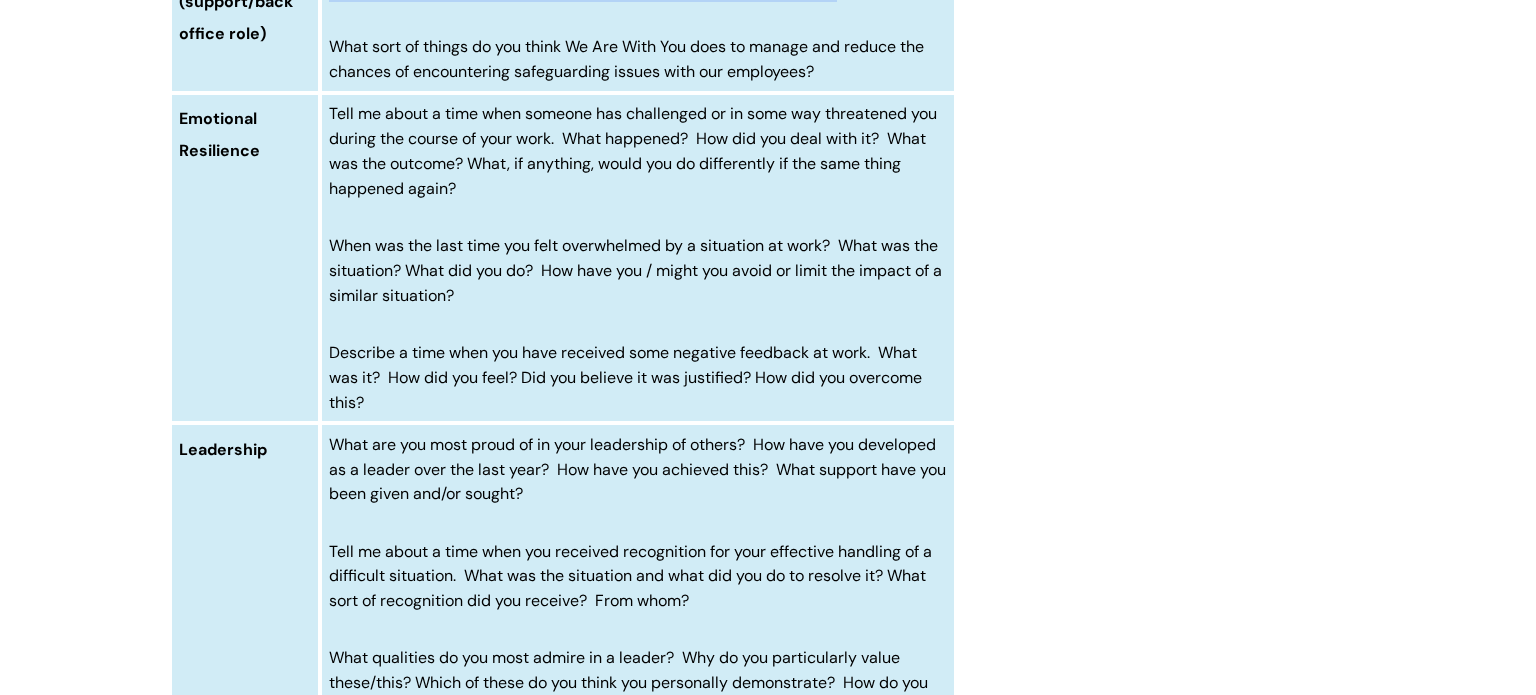 scroll, scrollTop: 1263, scrollLeft: 0, axis: vertical 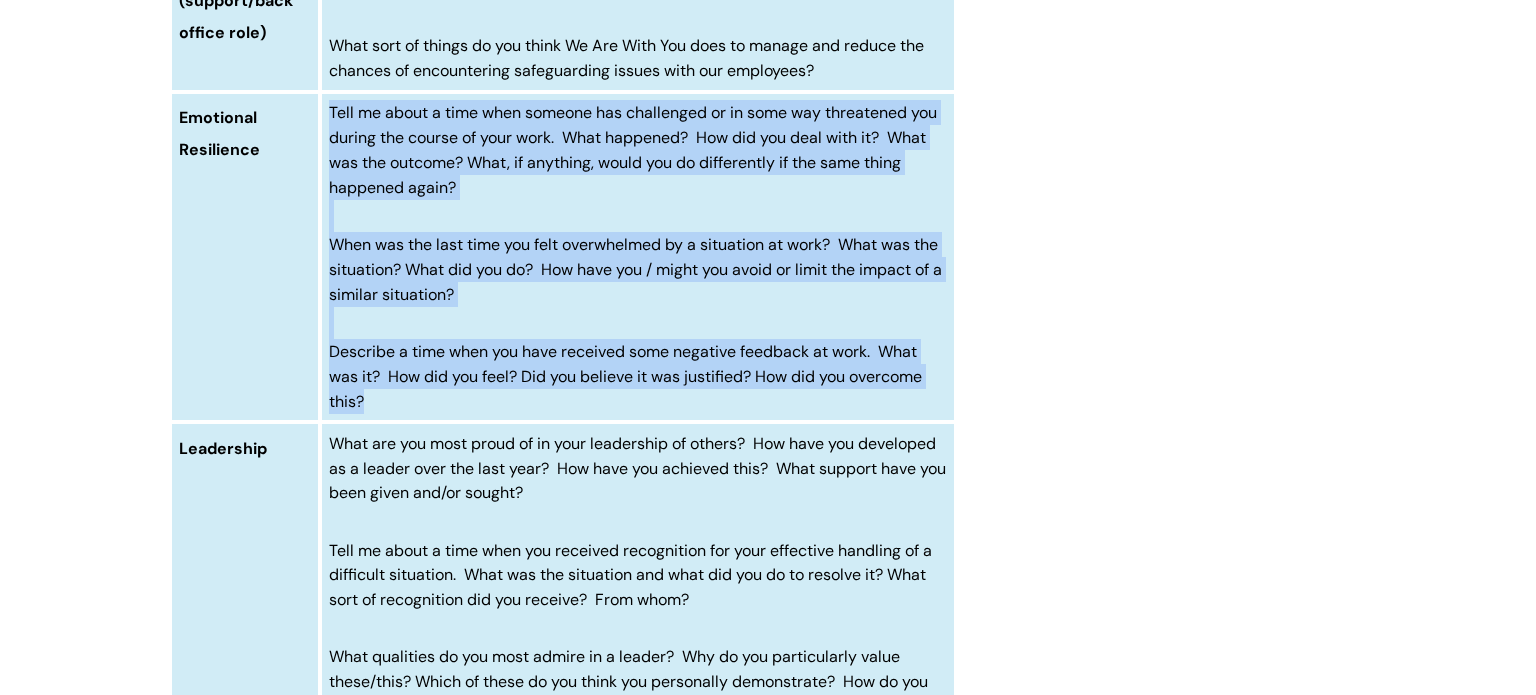 drag, startPoint x: 326, startPoint y: 117, endPoint x: 463, endPoint y: 431, distance: 342.58575 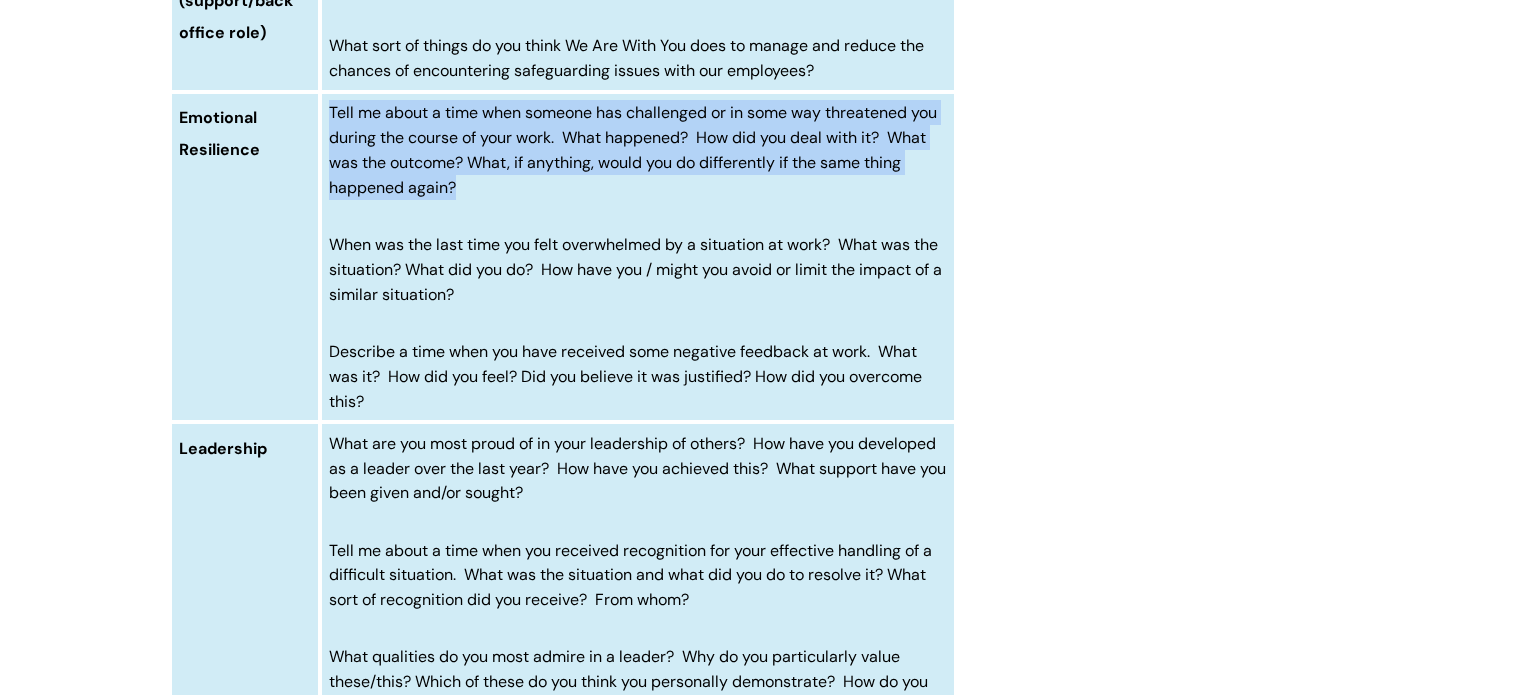 drag, startPoint x: 327, startPoint y: 118, endPoint x: 458, endPoint y: 204, distance: 156.70673 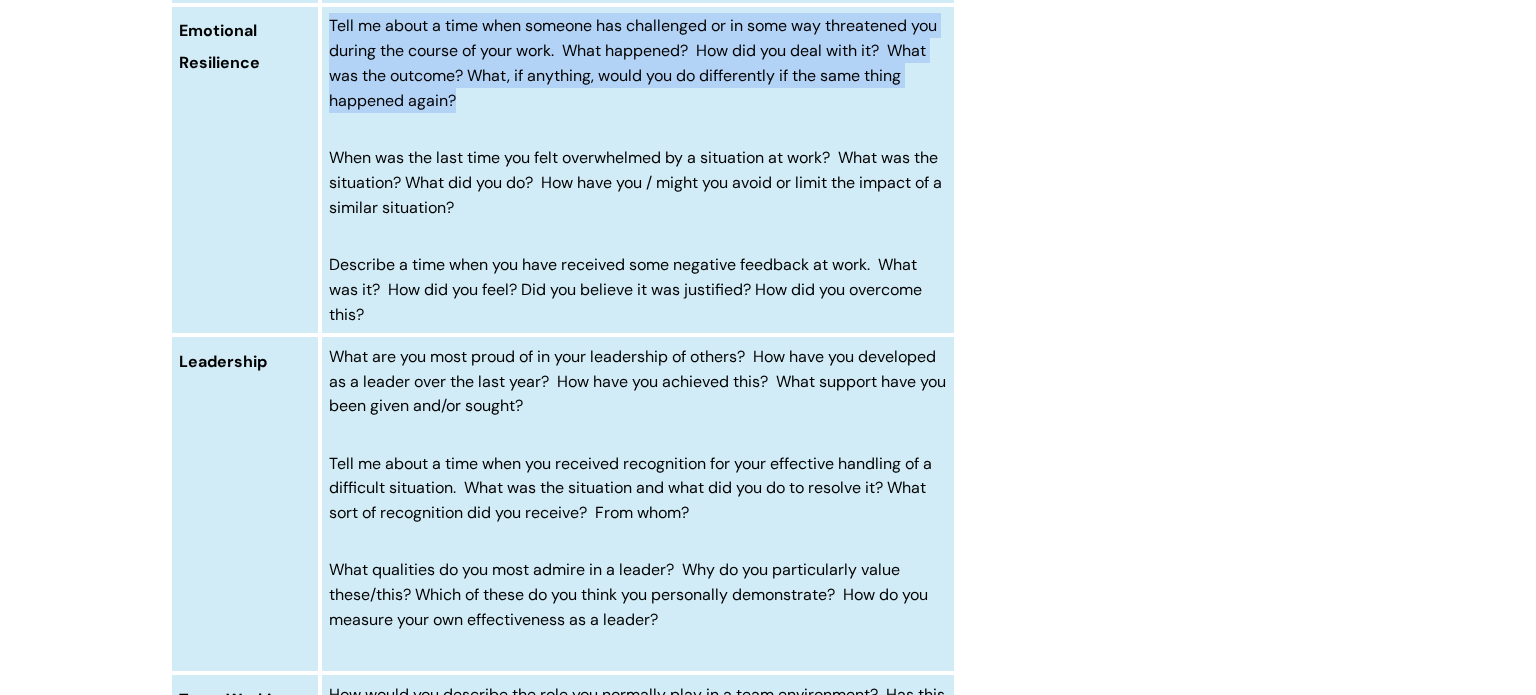 scroll, scrollTop: 1340, scrollLeft: 0, axis: vertical 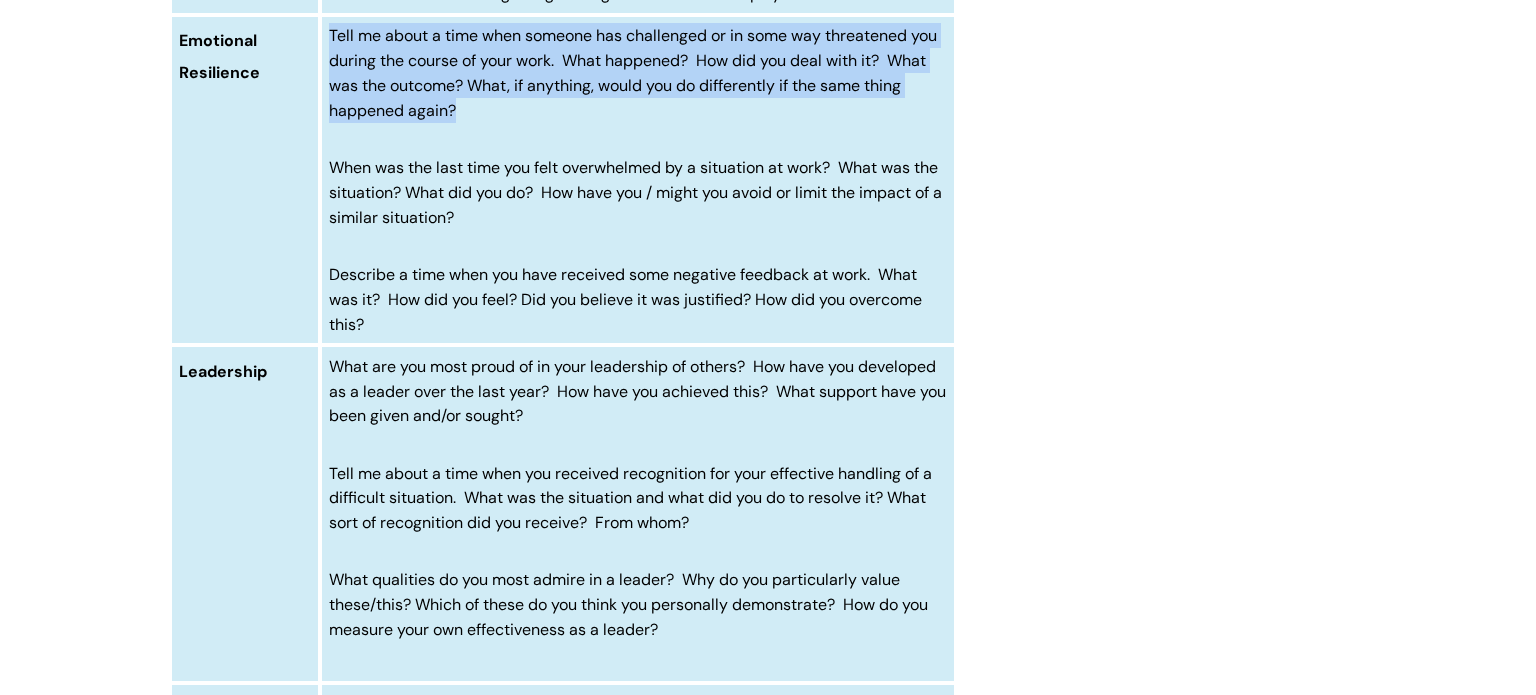 copy on "Tell me about a time when someone has challenged or in some way threatened you during the course of your work.  What happened?  How did you deal with it?  What was the outcome? What, if anything, would you do differently if the same thing happened again?" 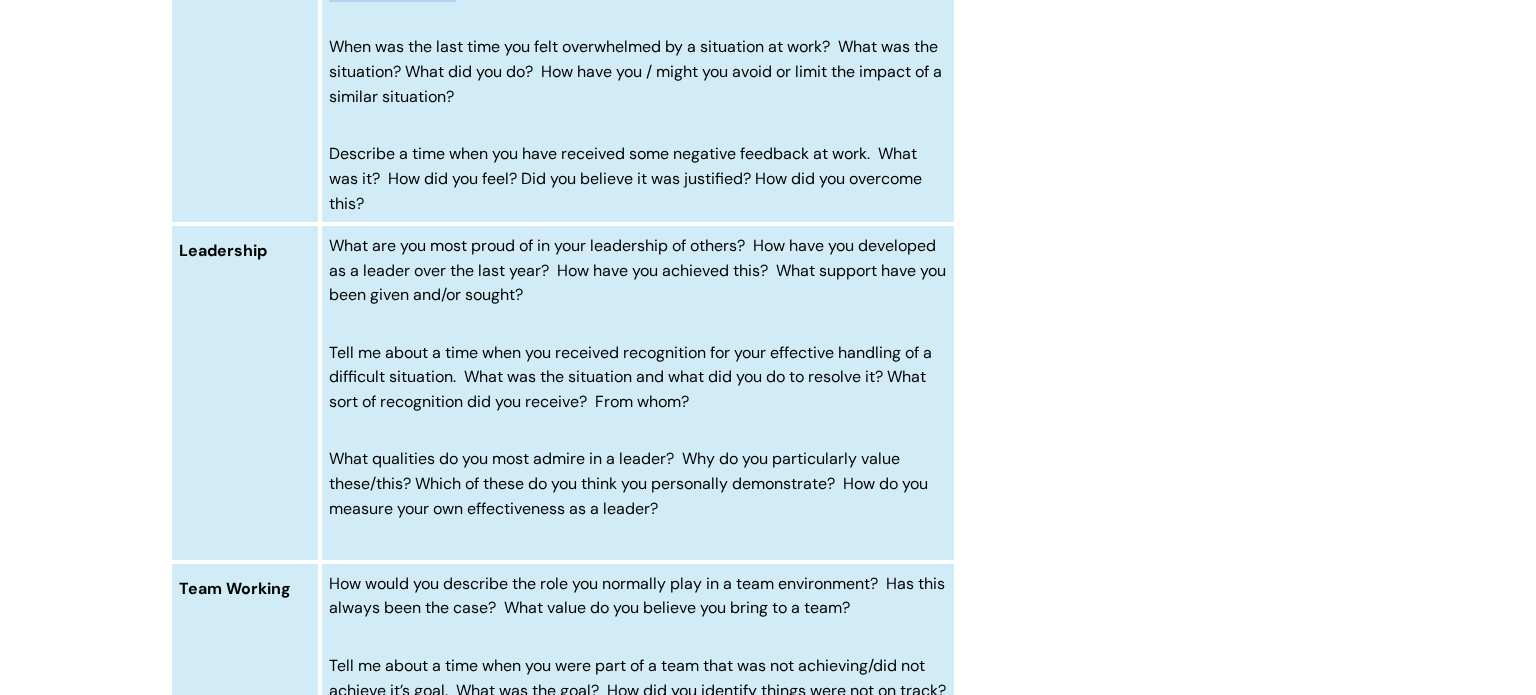 scroll, scrollTop: 1464, scrollLeft: 0, axis: vertical 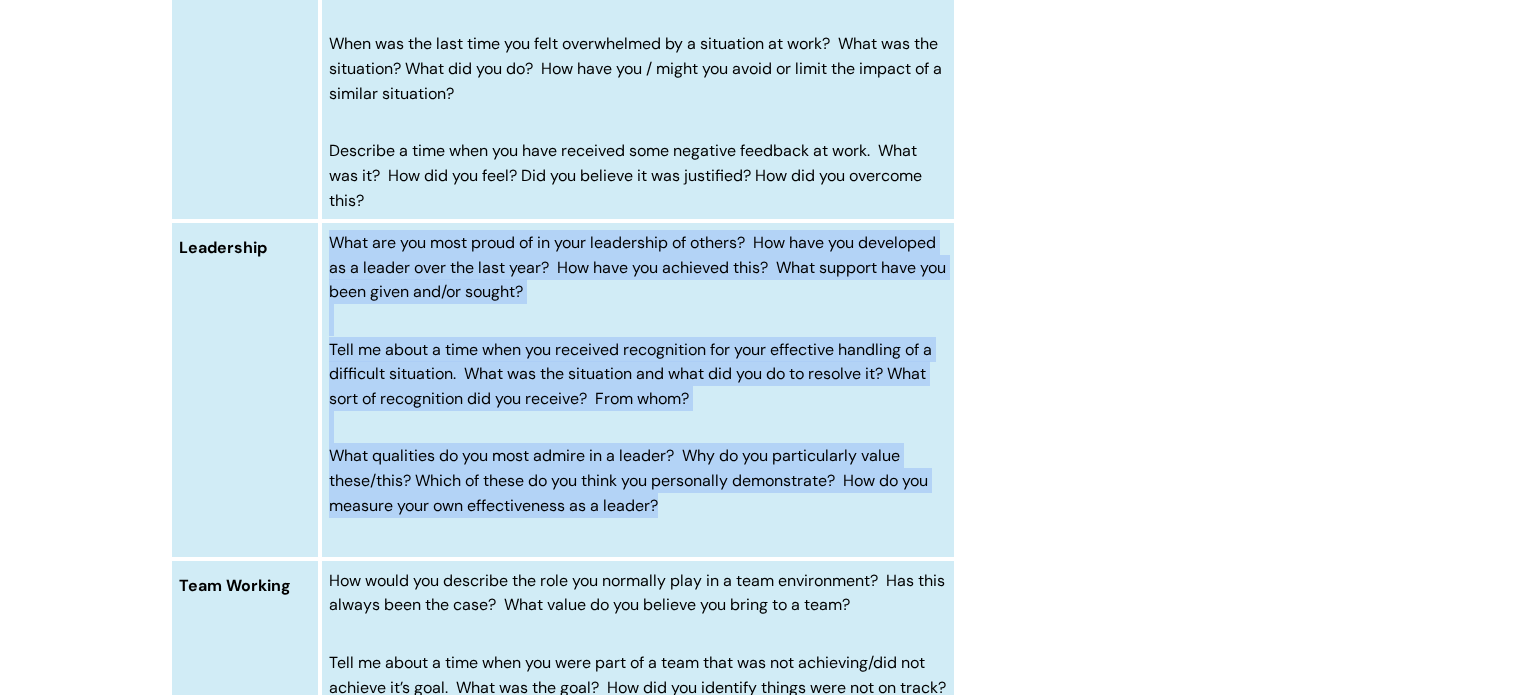 drag, startPoint x: 325, startPoint y: 256, endPoint x: 690, endPoint y: 524, distance: 452.82336 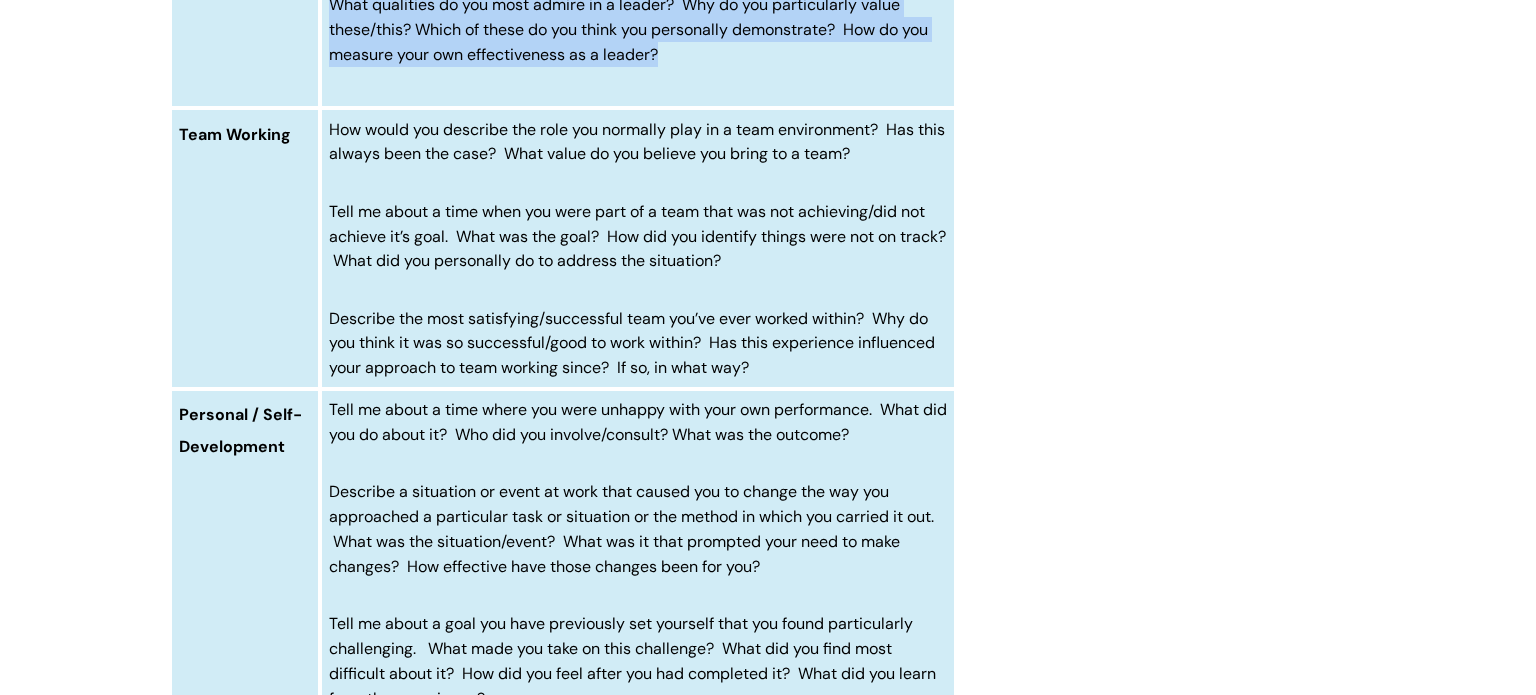 scroll, scrollTop: 1908, scrollLeft: 0, axis: vertical 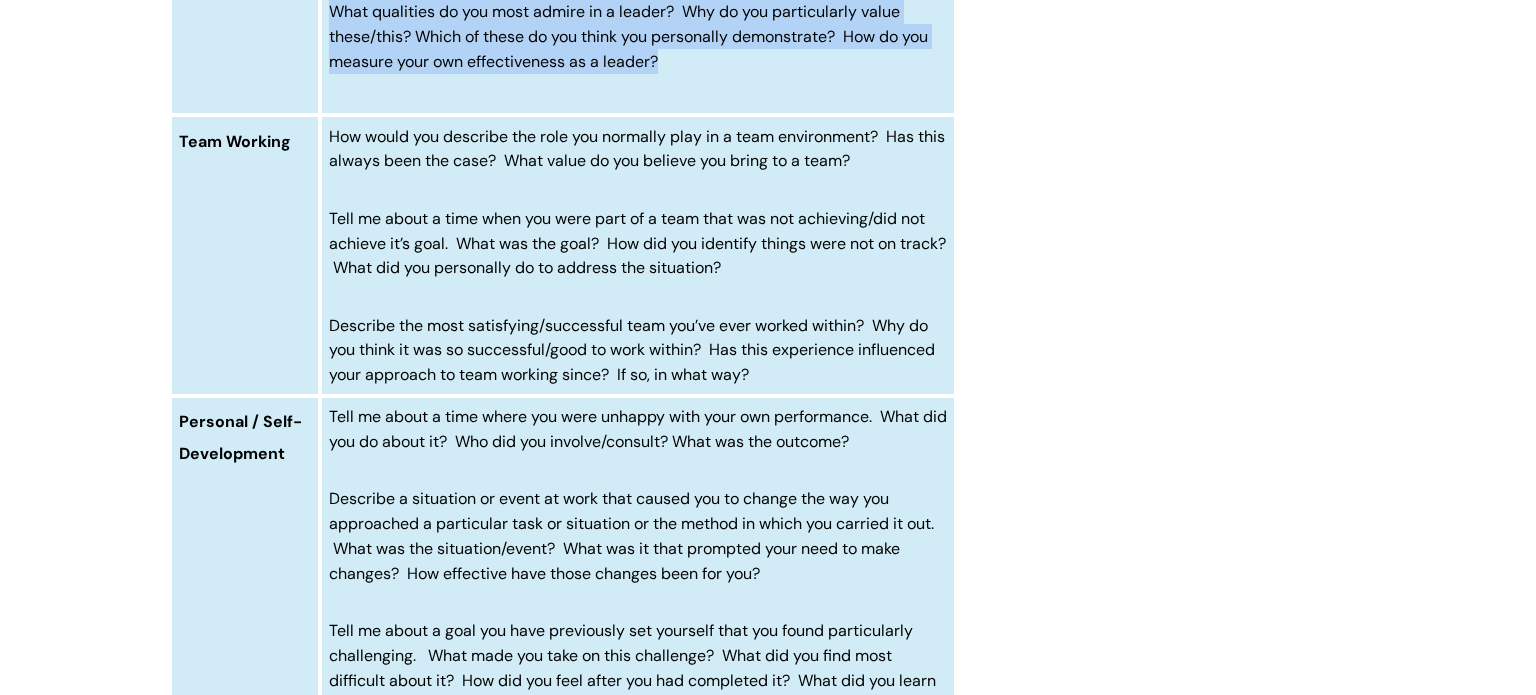 drag, startPoint x: 326, startPoint y: 150, endPoint x: 800, endPoint y: 401, distance: 536.3553 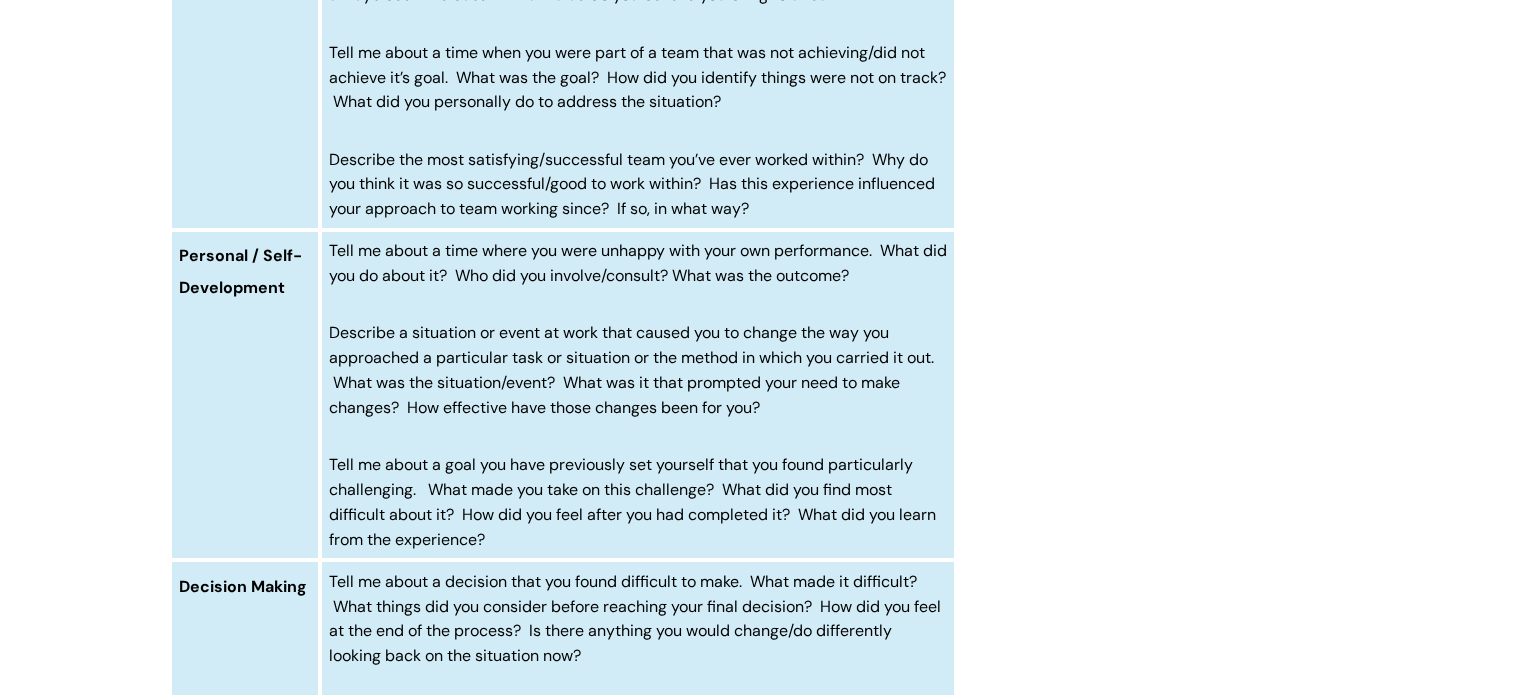 scroll, scrollTop: 2112, scrollLeft: 0, axis: vertical 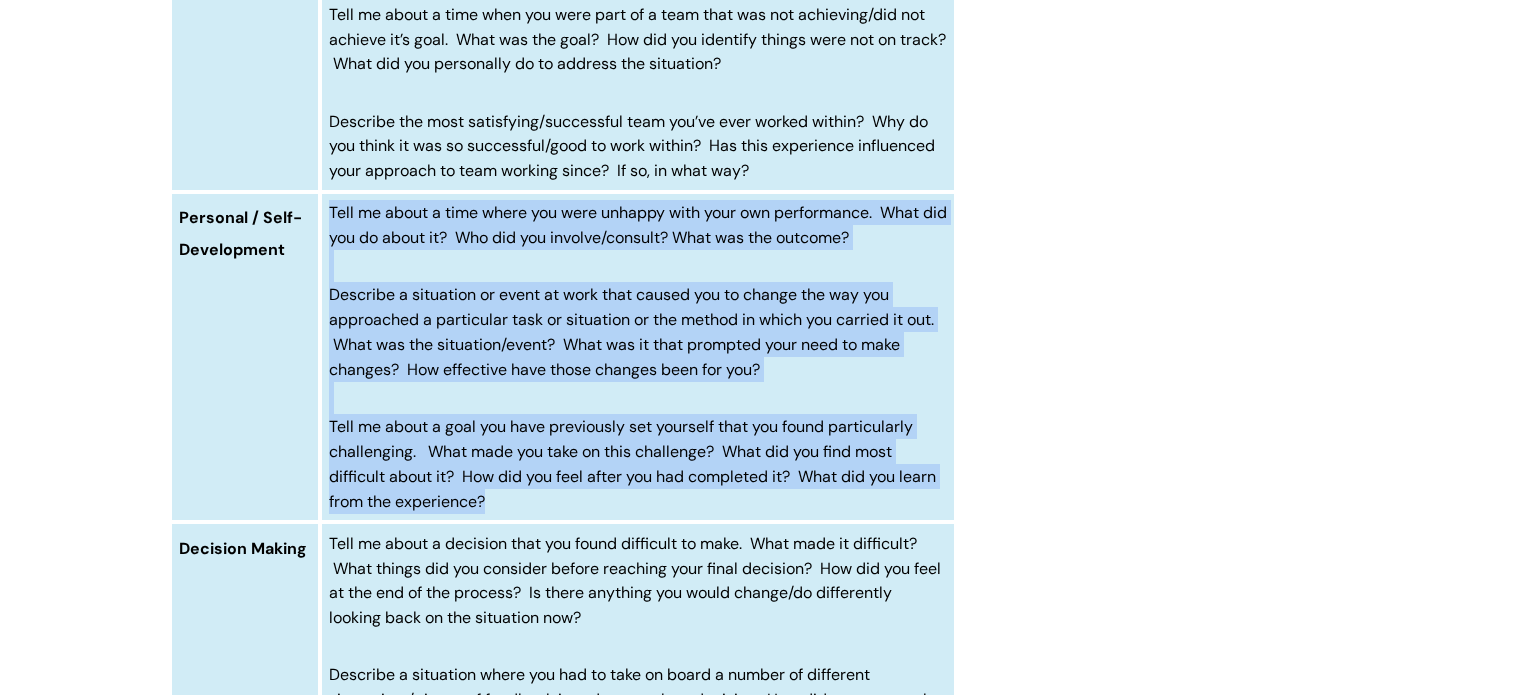 drag, startPoint x: 329, startPoint y: 235, endPoint x: 590, endPoint y: 540, distance: 401.42993 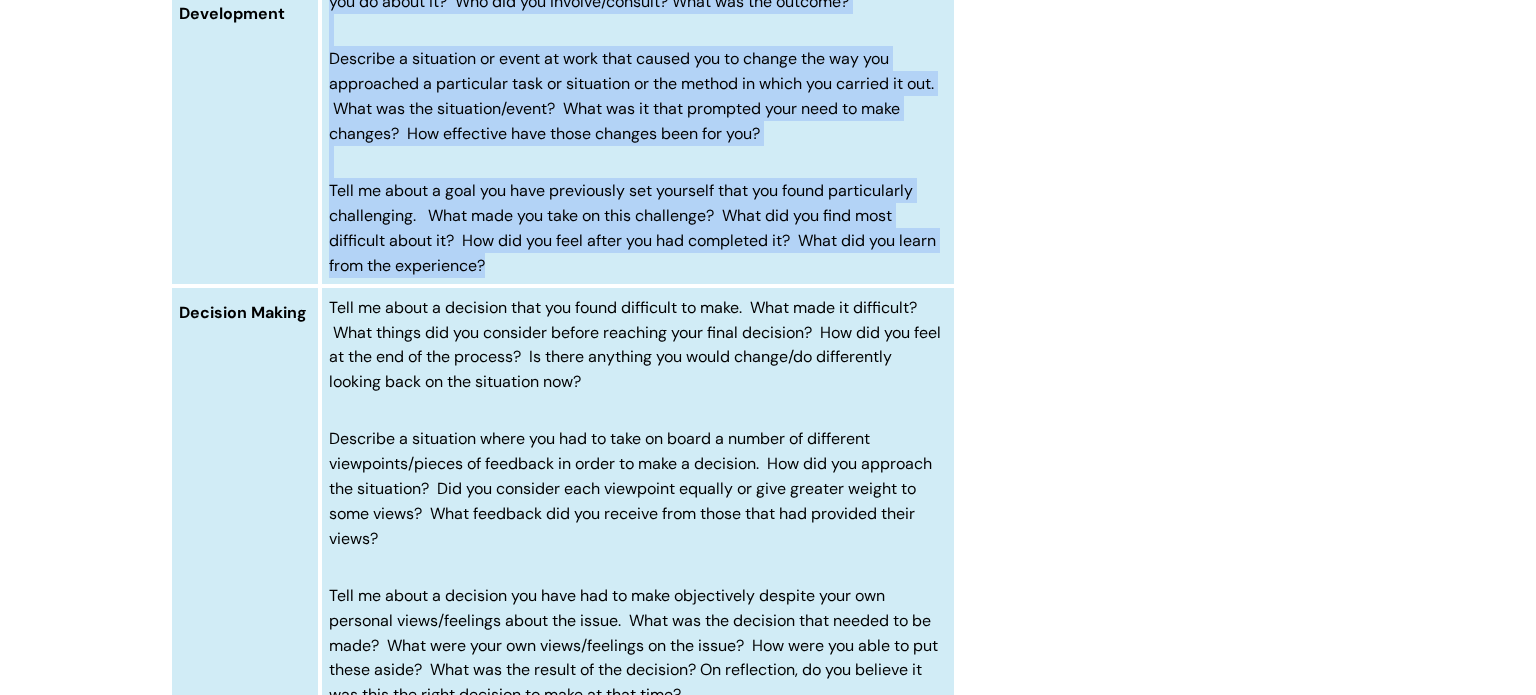 scroll, scrollTop: 2358, scrollLeft: 0, axis: vertical 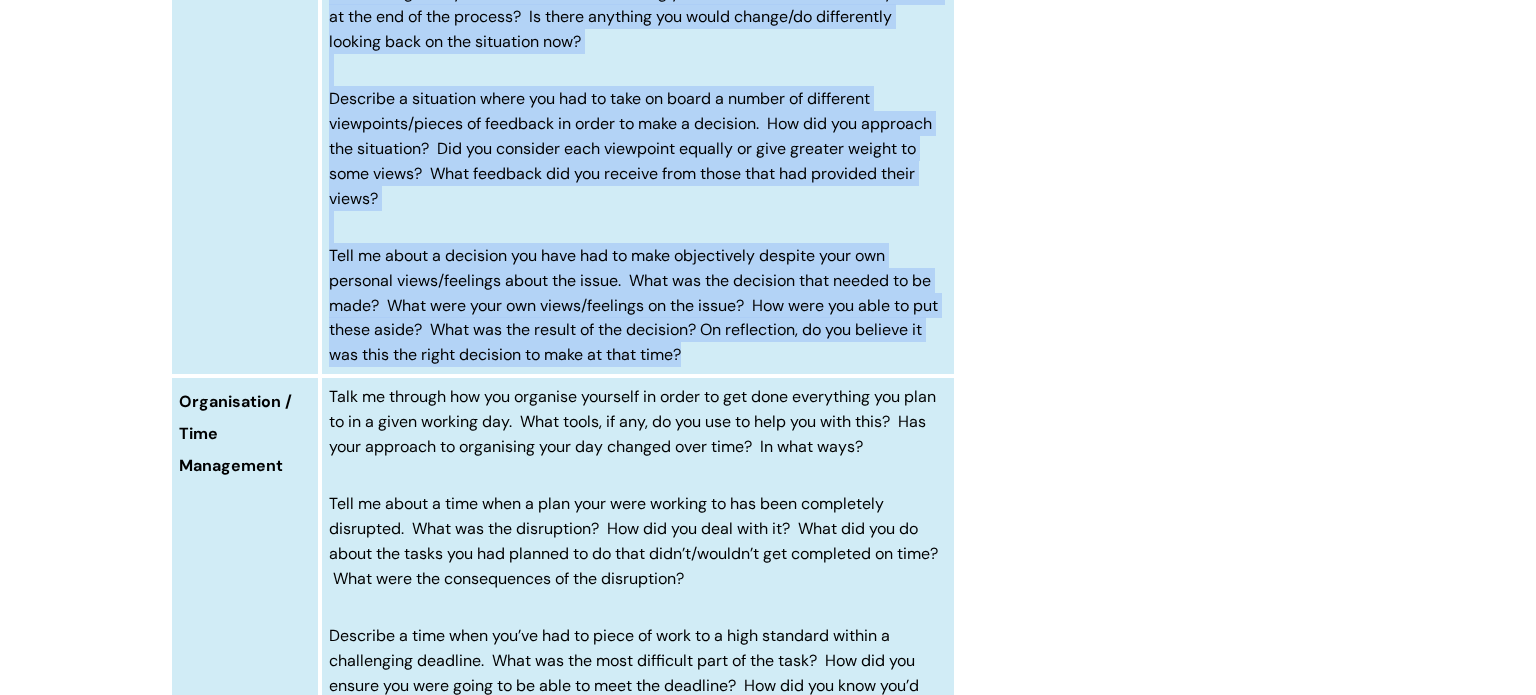 drag, startPoint x: 327, startPoint y: 320, endPoint x: 698, endPoint y: 389, distance: 377.3619 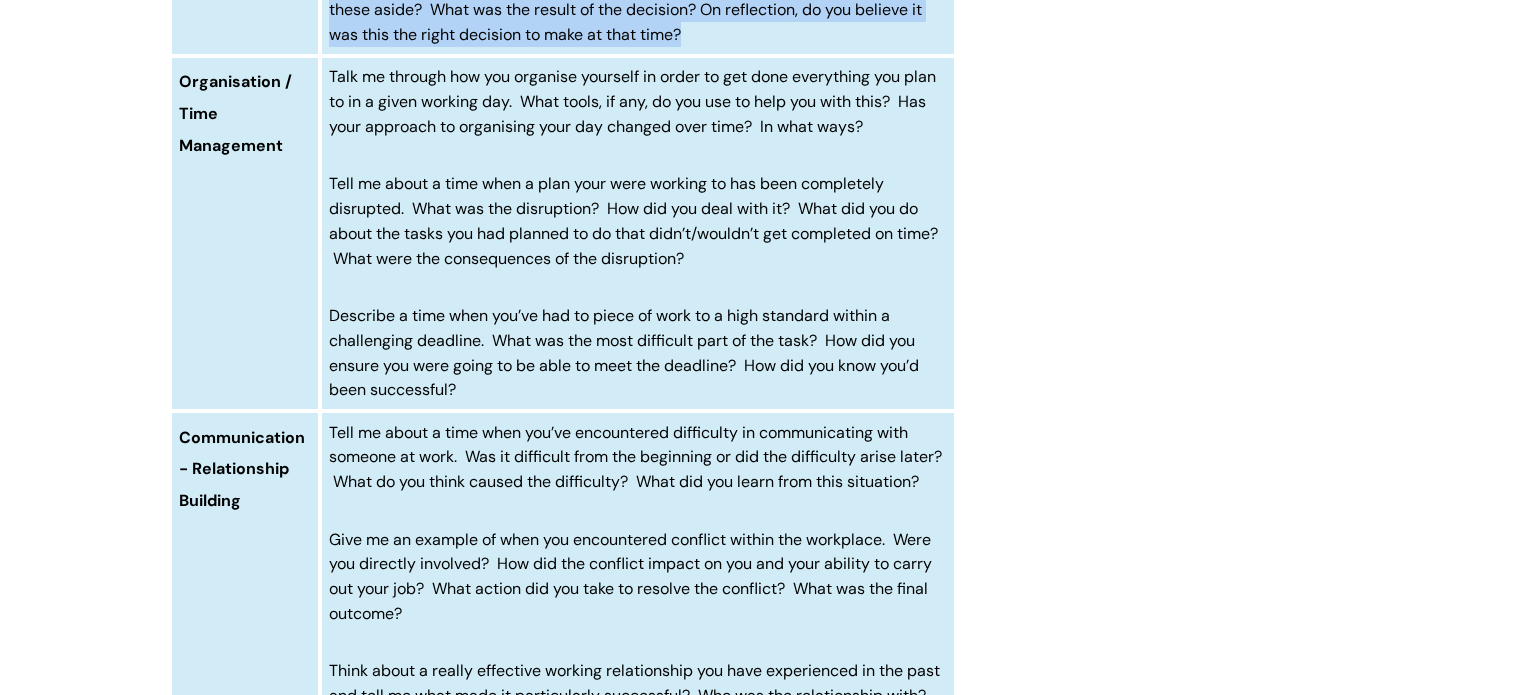 scroll, scrollTop: 3023, scrollLeft: 0, axis: vertical 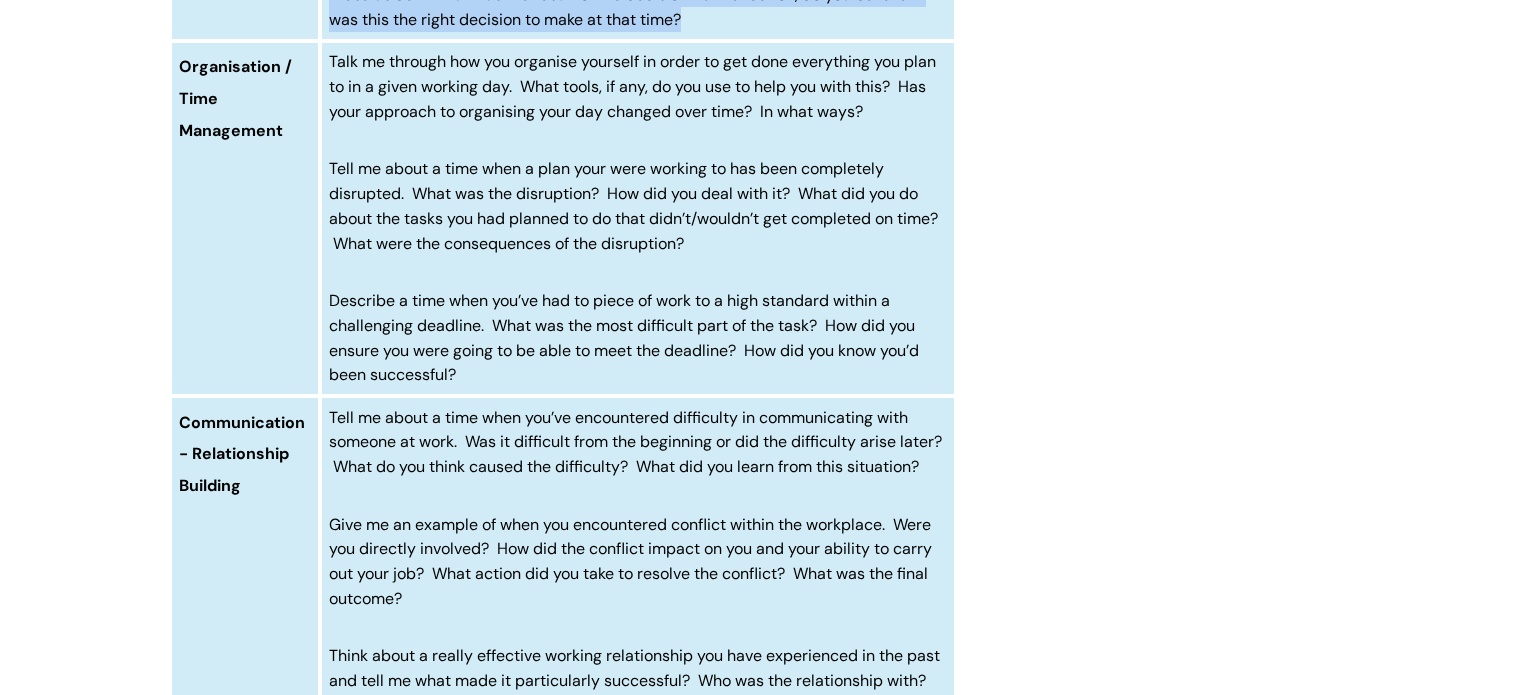 drag, startPoint x: 326, startPoint y: 93, endPoint x: 508, endPoint y: 426, distance: 379.49045 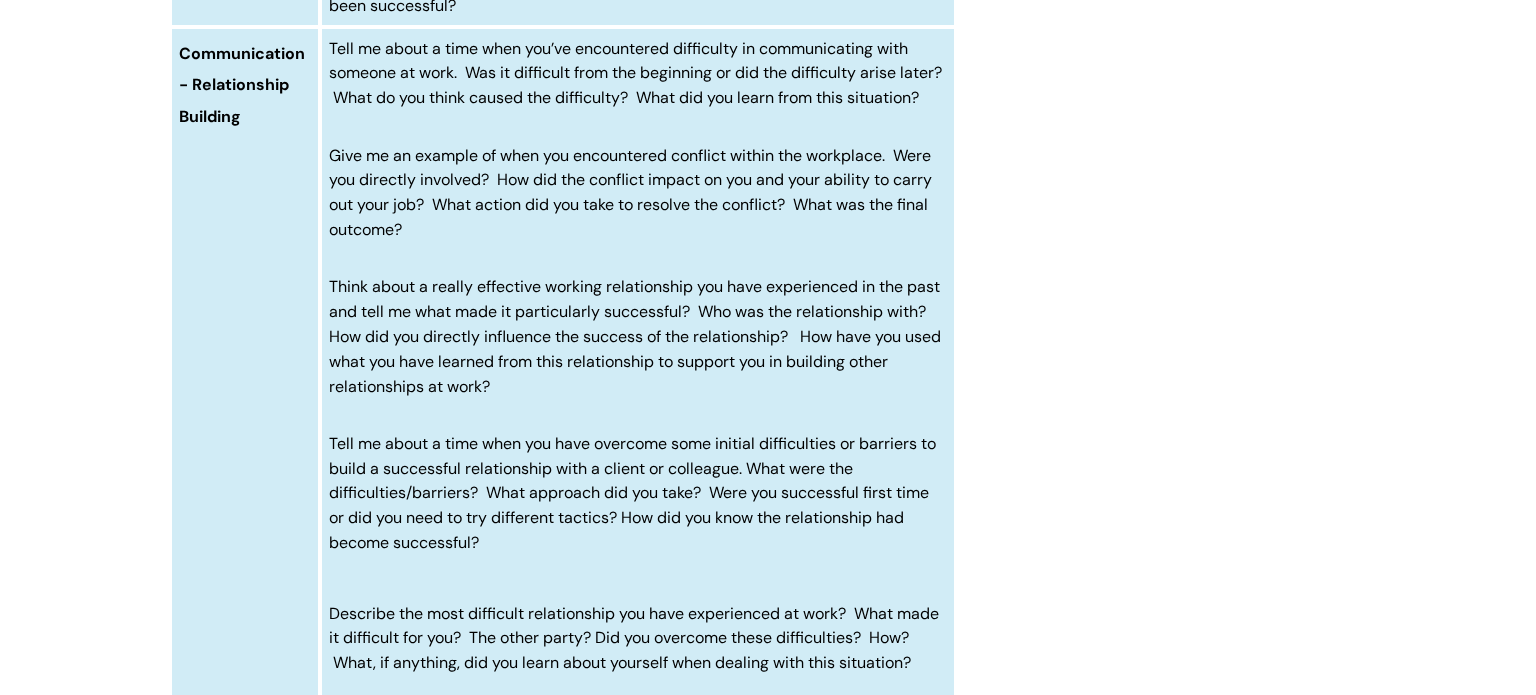 scroll, scrollTop: 3390, scrollLeft: 0, axis: vertical 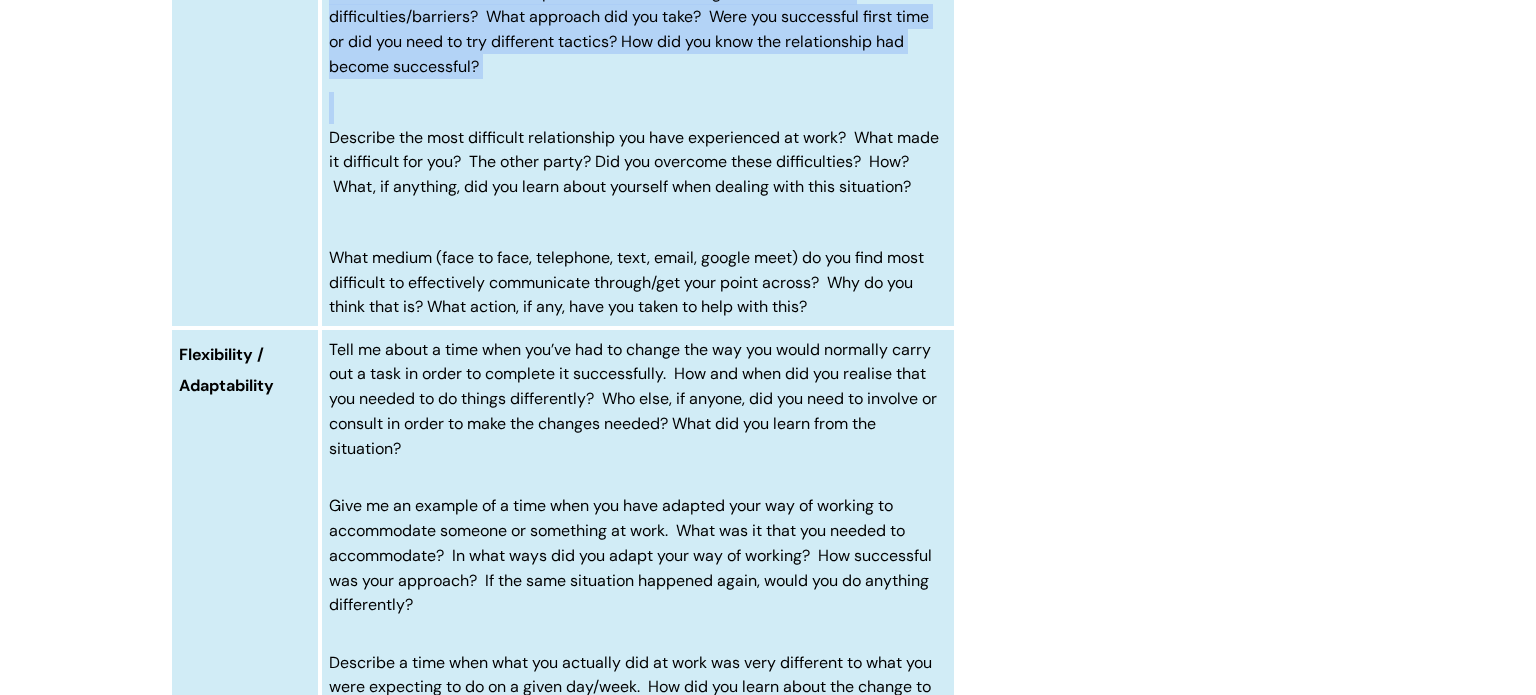 drag, startPoint x: 330, startPoint y: 82, endPoint x: 843, endPoint y: 376, distance: 591.27405 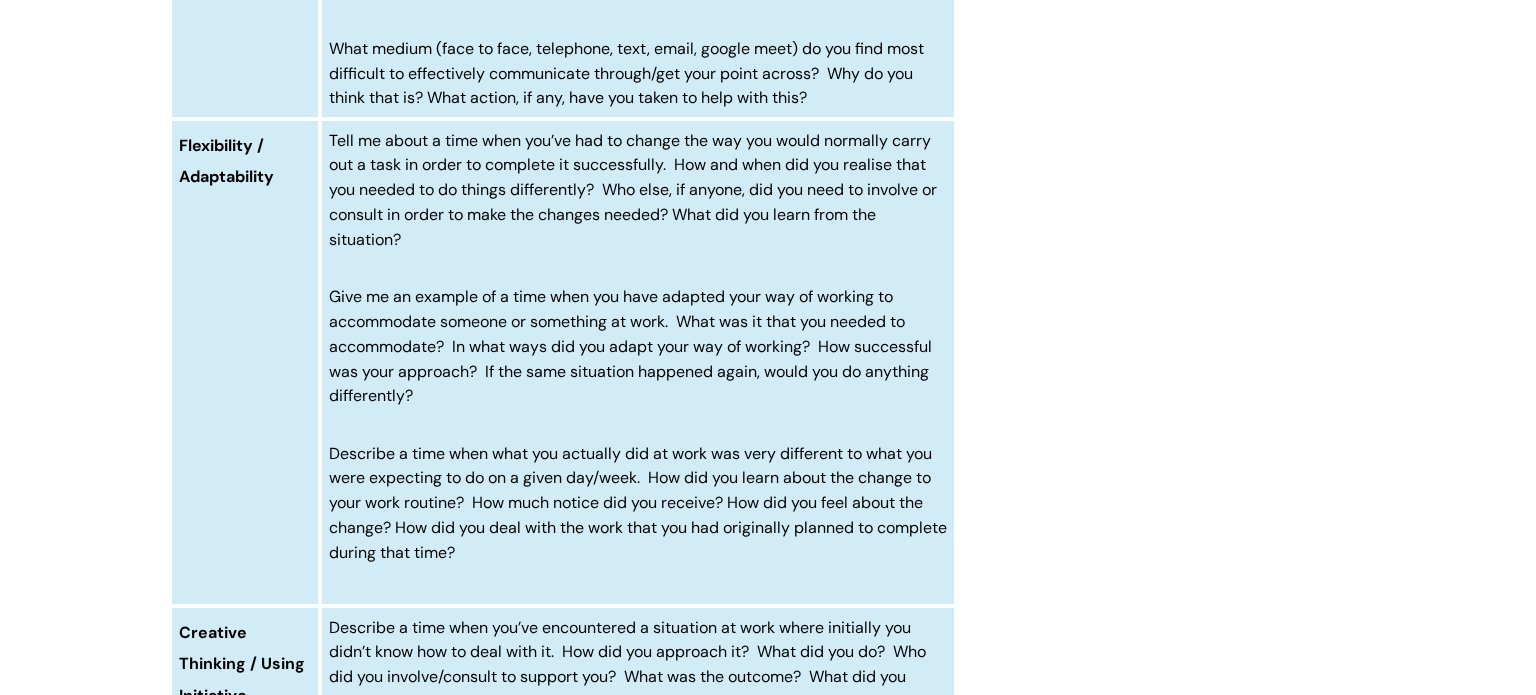 scroll, scrollTop: 4092, scrollLeft: 0, axis: vertical 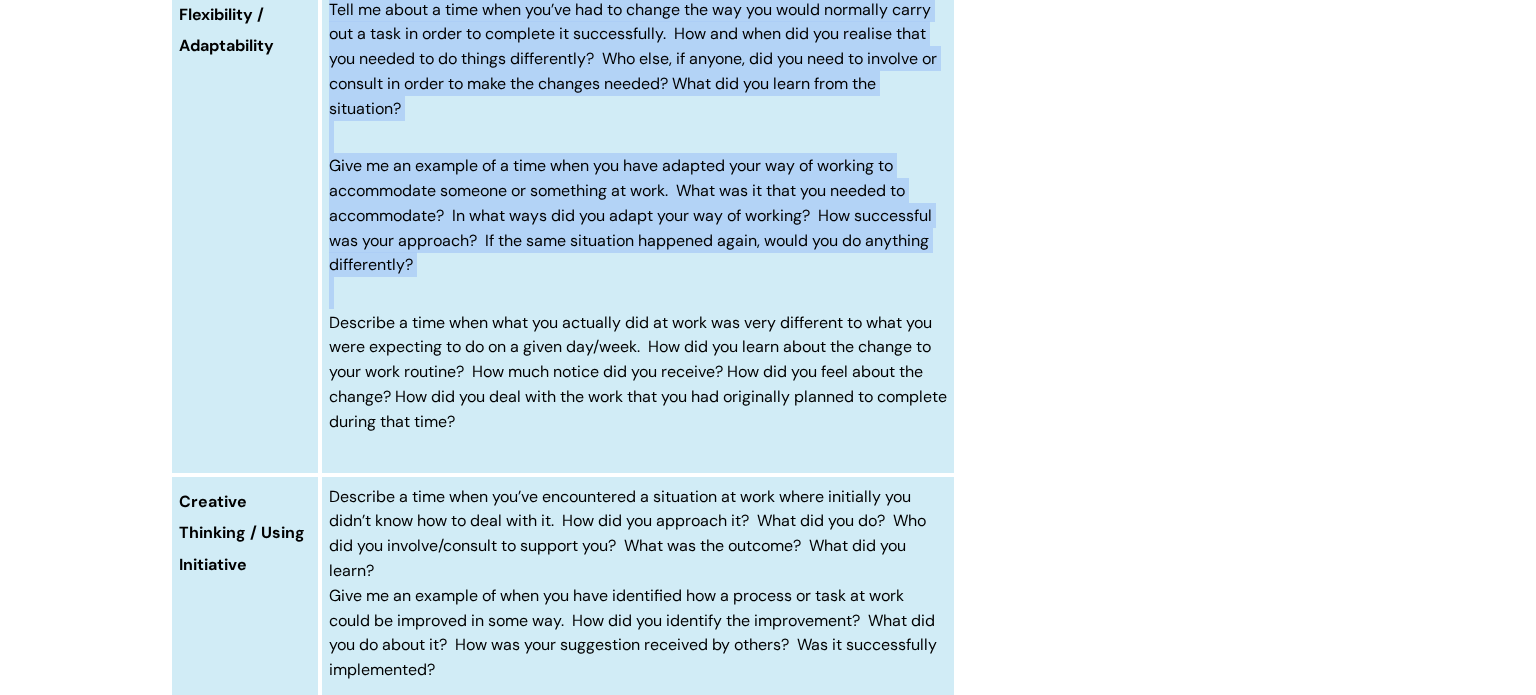 drag, startPoint x: 327, startPoint y: 197, endPoint x: 573, endPoint y: 519, distance: 405.216 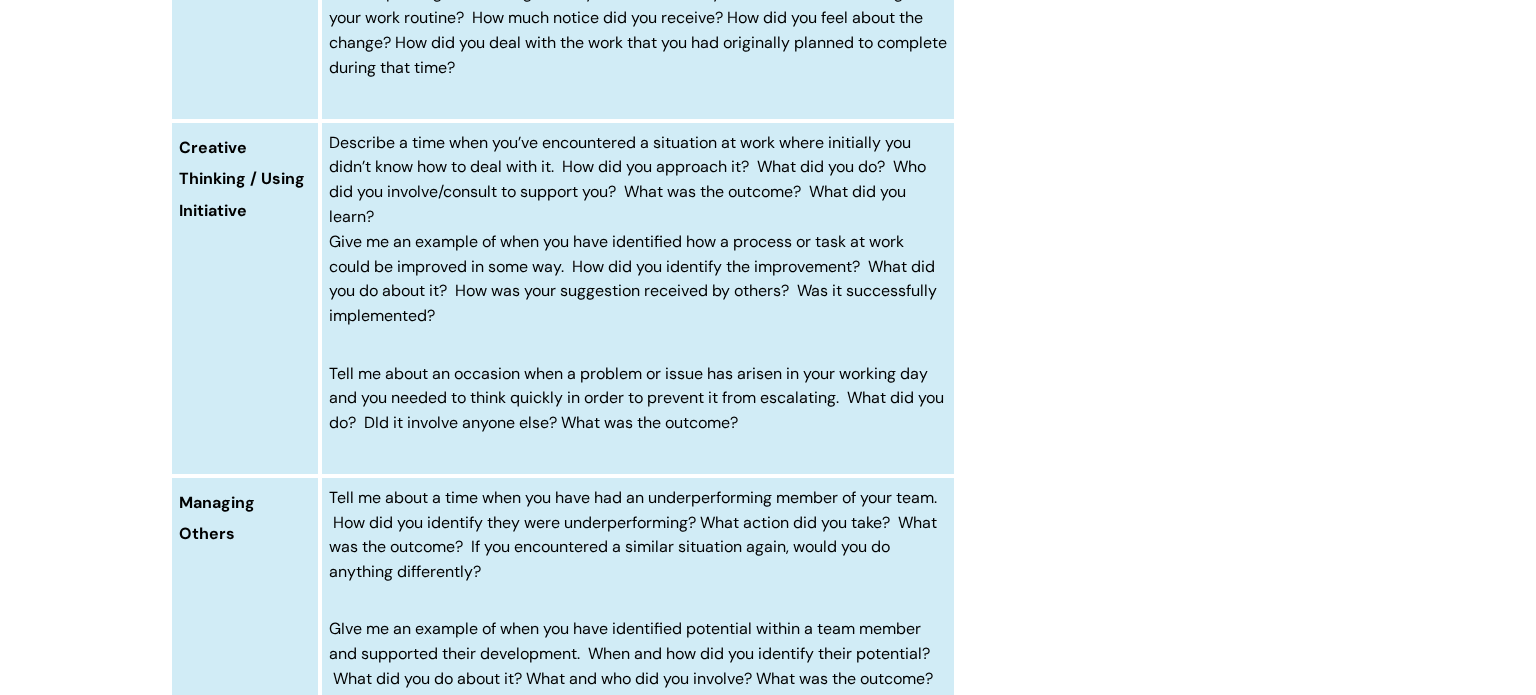 scroll, scrollTop: 4600, scrollLeft: 0, axis: vertical 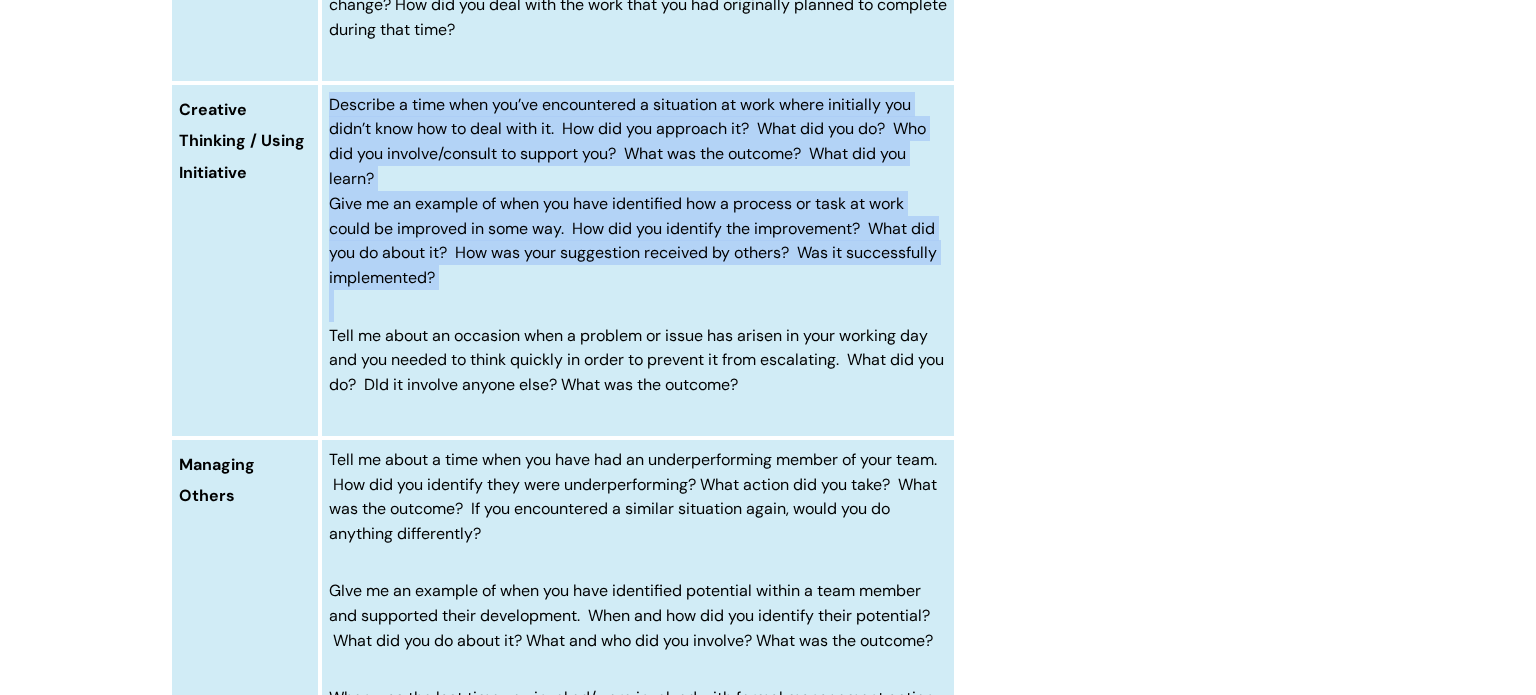 drag, startPoint x: 326, startPoint y: 185, endPoint x: 827, endPoint y: 494, distance: 588.6272 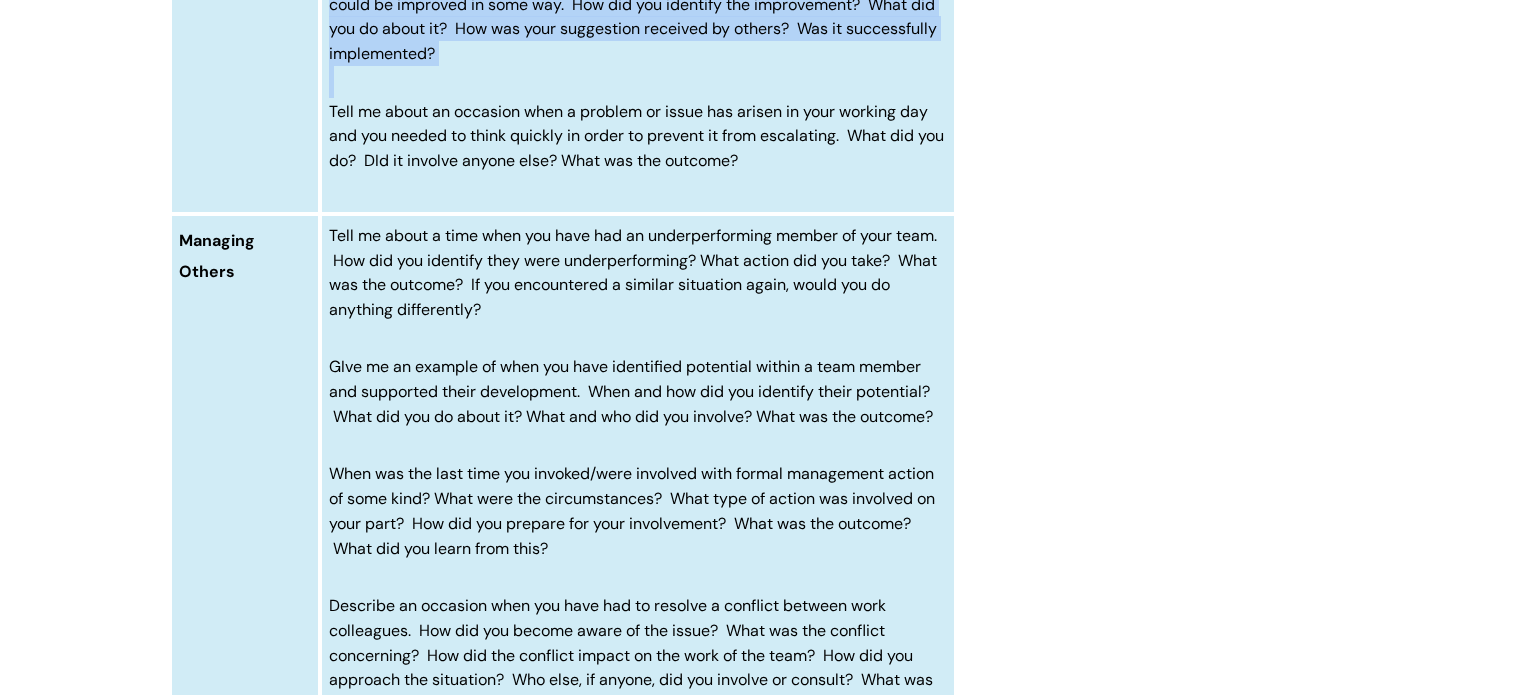 scroll, scrollTop: 4834, scrollLeft: 0, axis: vertical 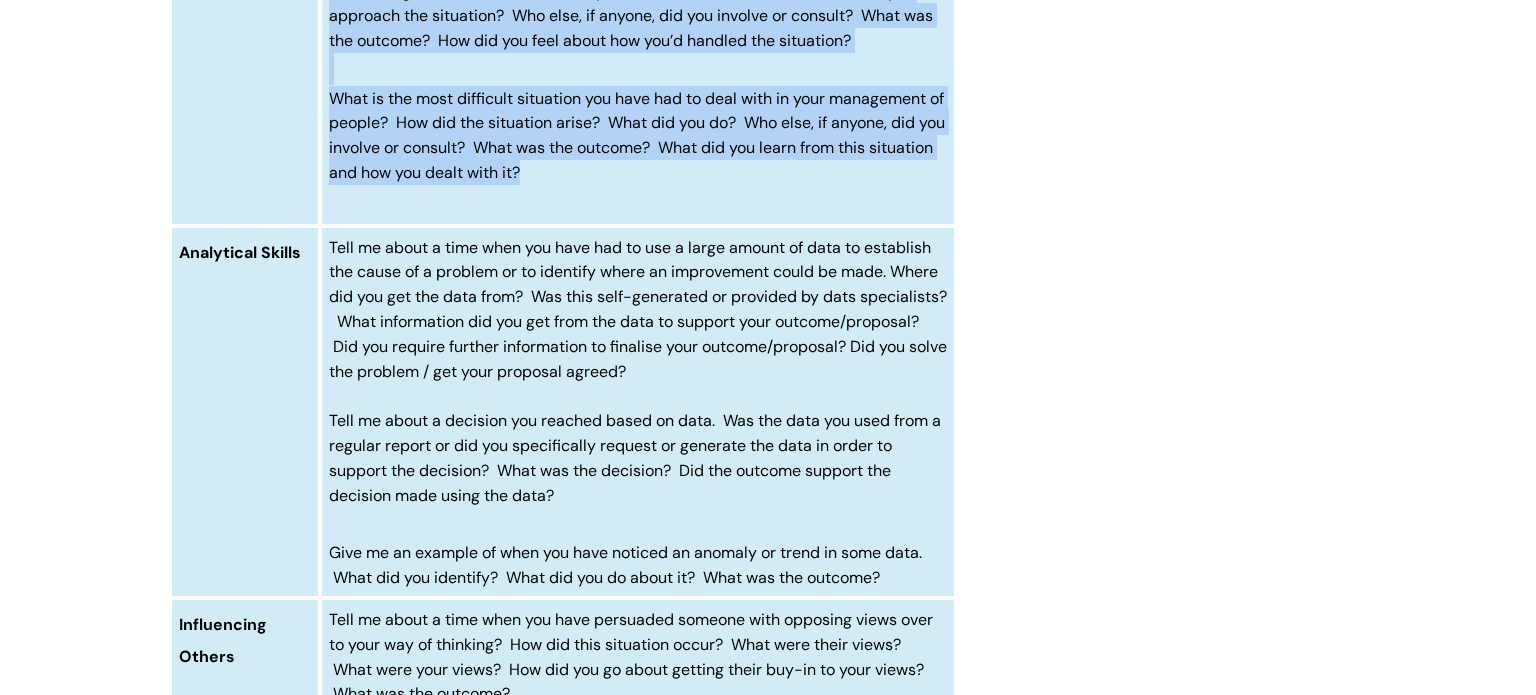drag, startPoint x: 325, startPoint y: 312, endPoint x: 645, endPoint y: 276, distance: 322.01865 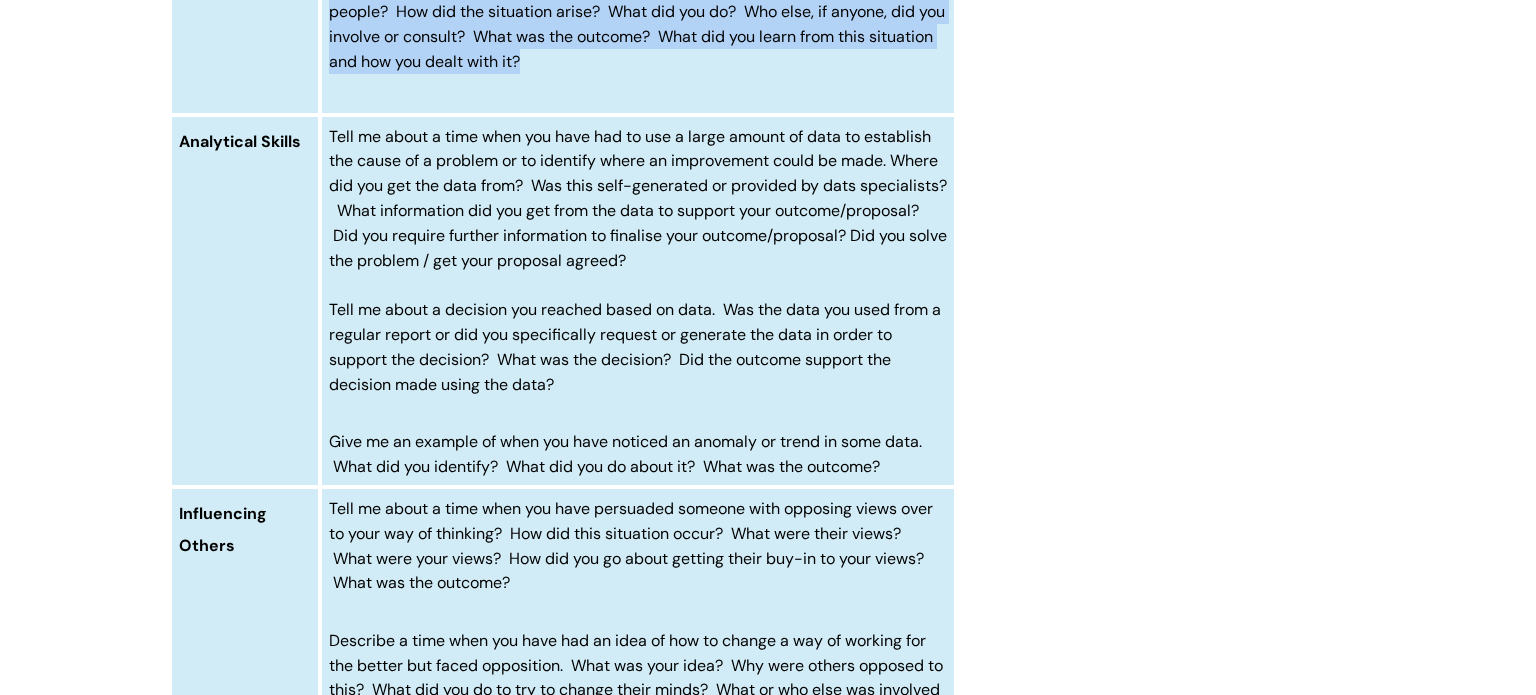 scroll, scrollTop: 5655, scrollLeft: 0, axis: vertical 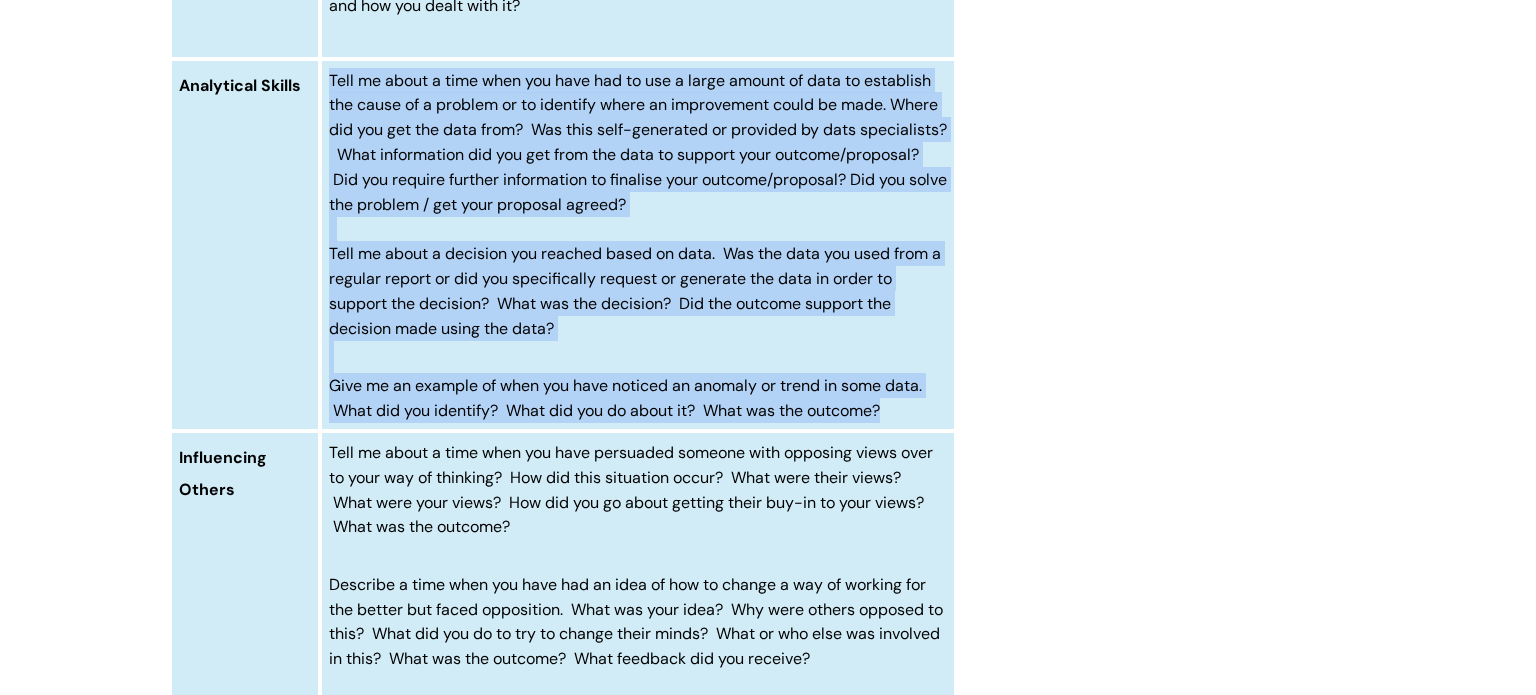 drag, startPoint x: 331, startPoint y: 174, endPoint x: 913, endPoint y: 515, distance: 674.5406 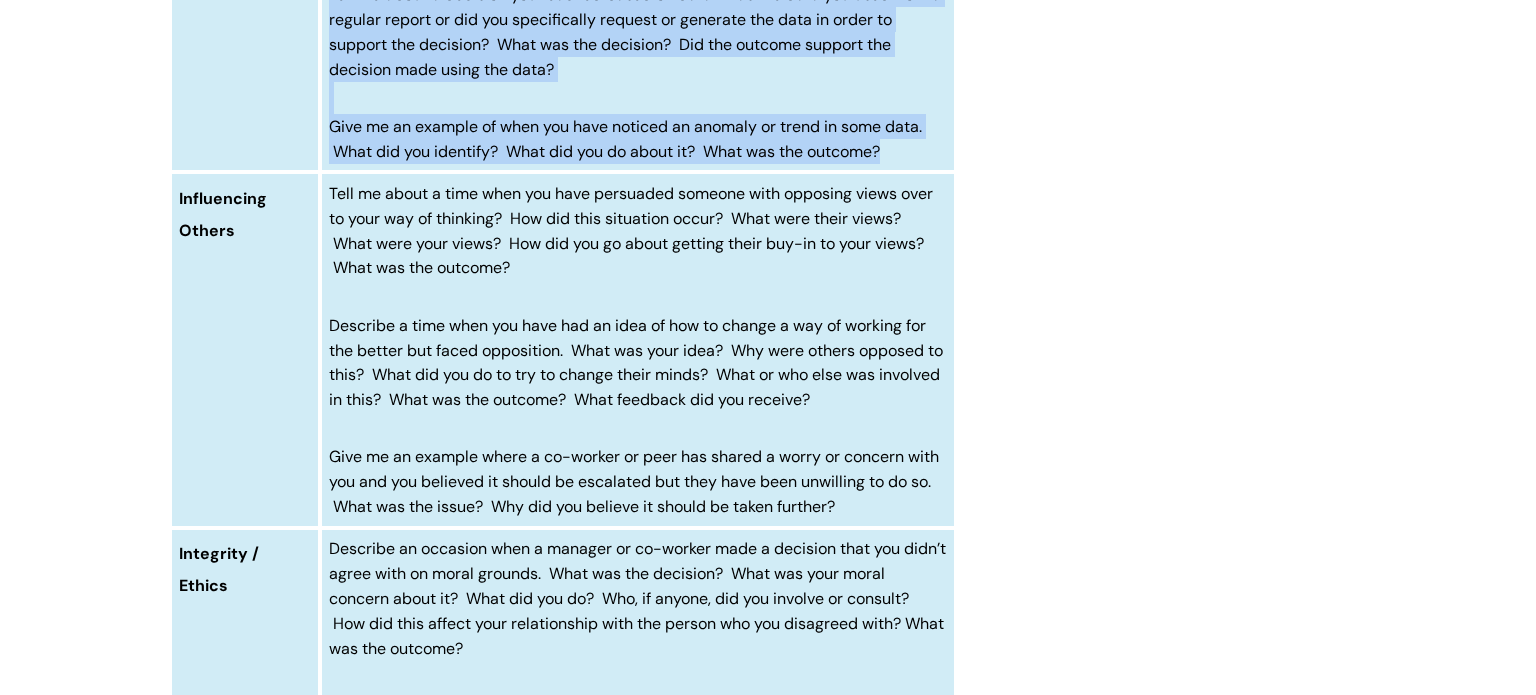 scroll, scrollTop: 5939, scrollLeft: 0, axis: vertical 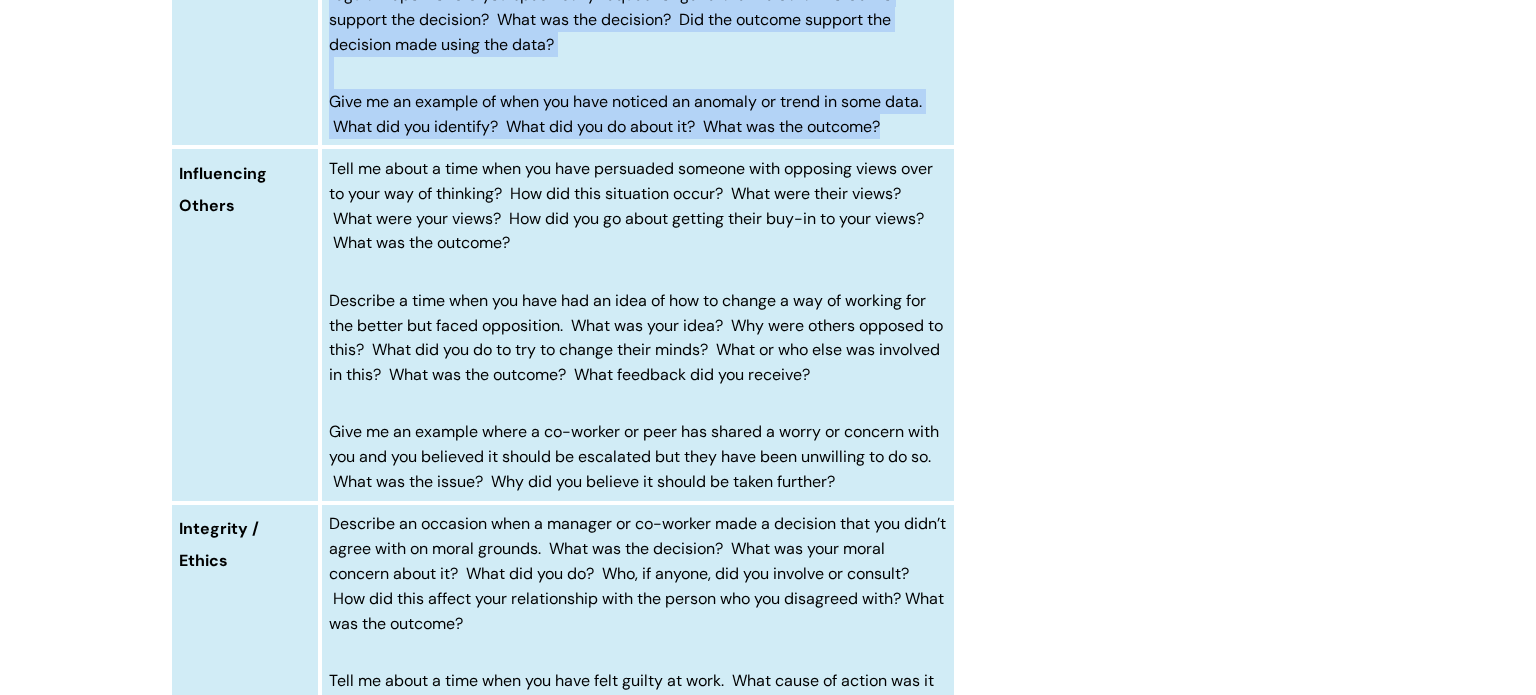 drag, startPoint x: 320, startPoint y: 266, endPoint x: 868, endPoint y: 590, distance: 636.616 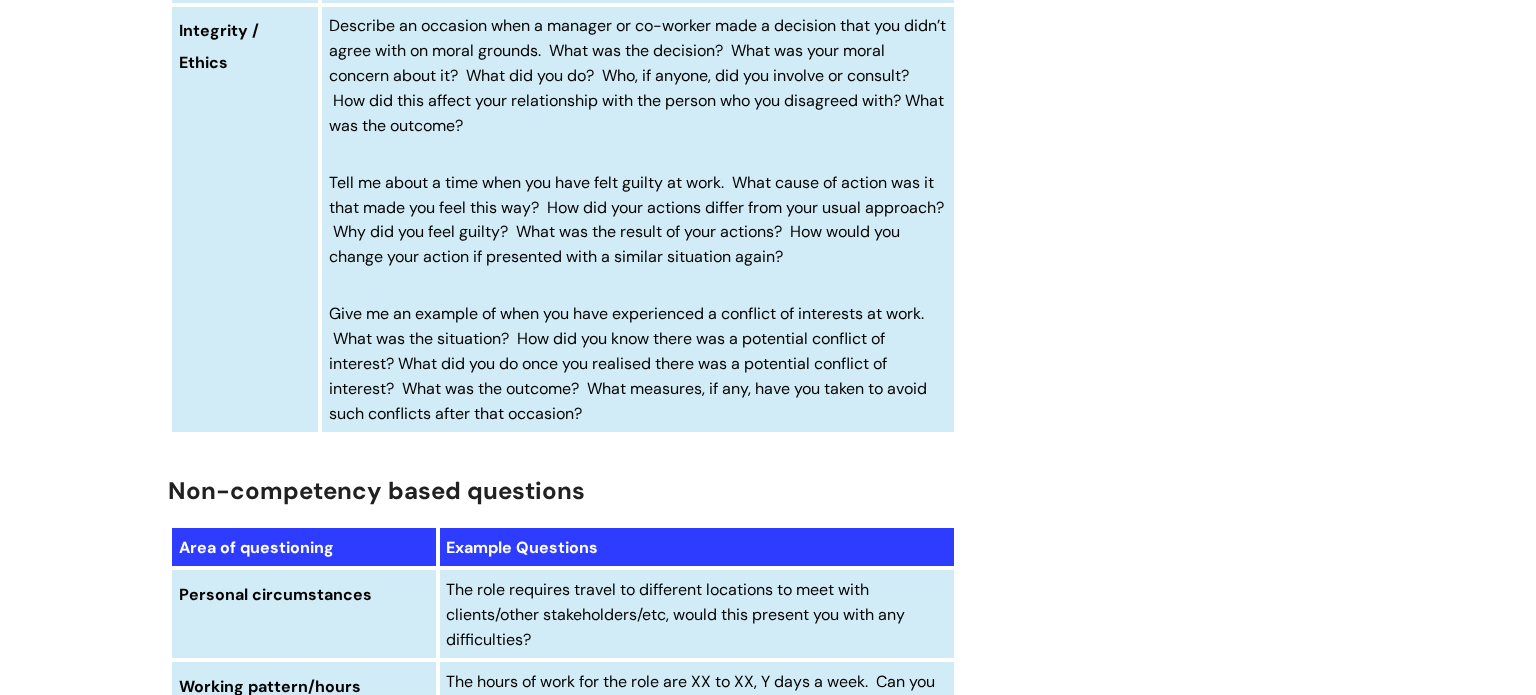 scroll, scrollTop: 6439, scrollLeft: 0, axis: vertical 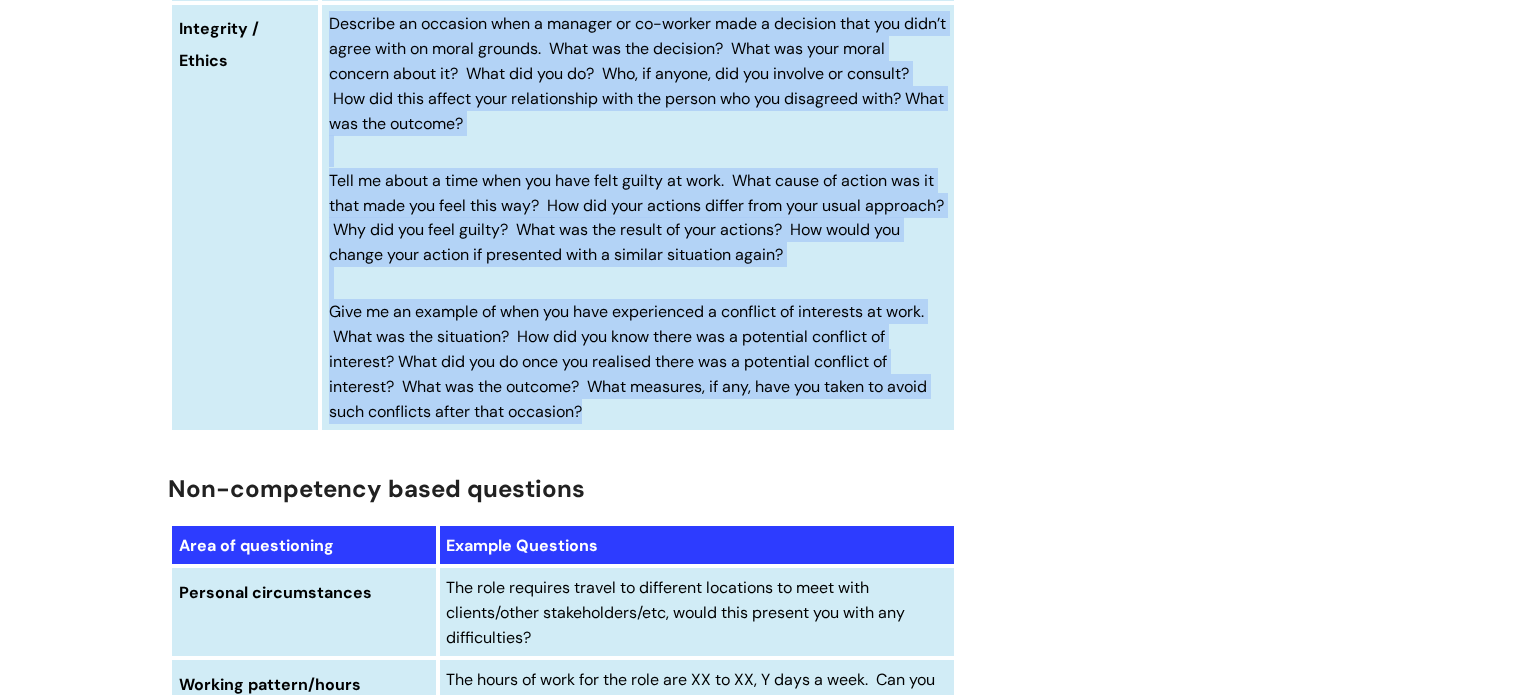 drag, startPoint x: 325, startPoint y: 126, endPoint x: 614, endPoint y: 543, distance: 507.3559 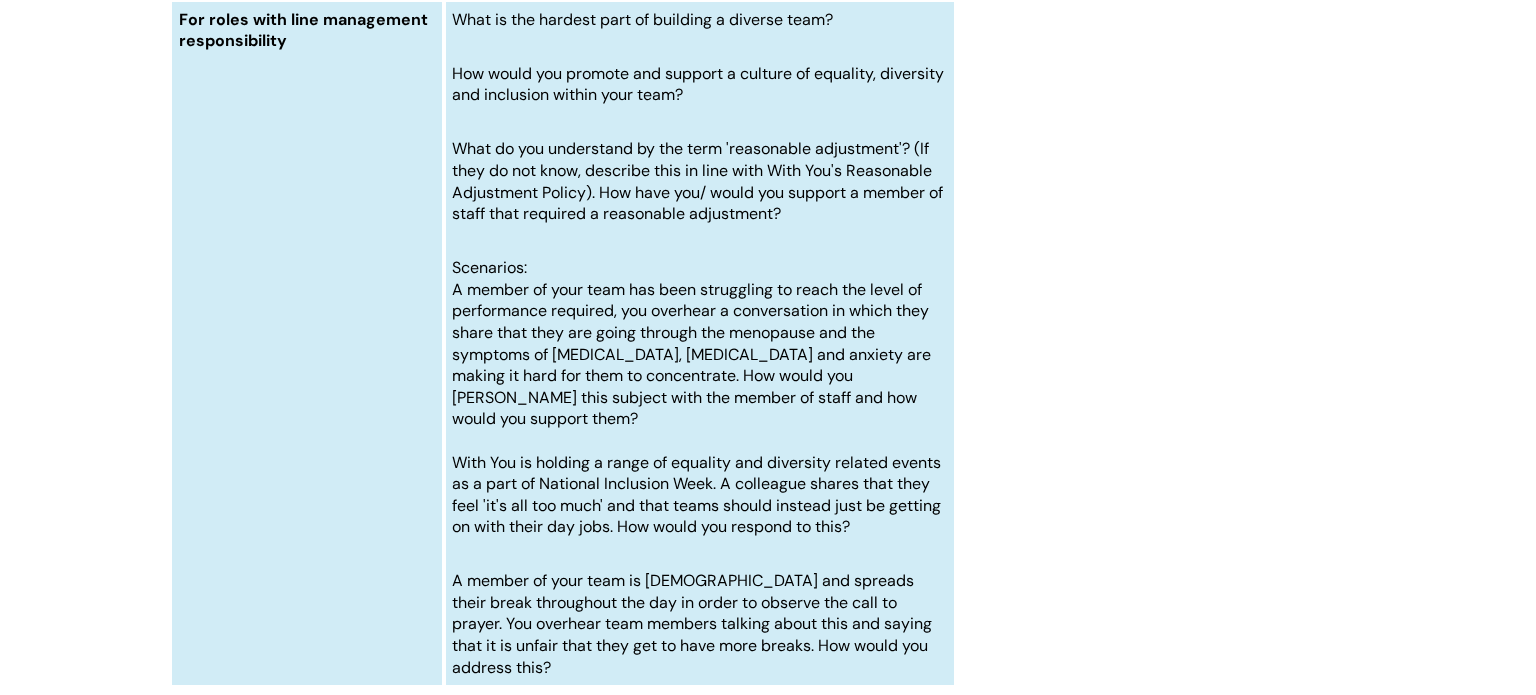 scroll, scrollTop: 9479, scrollLeft: 0, axis: vertical 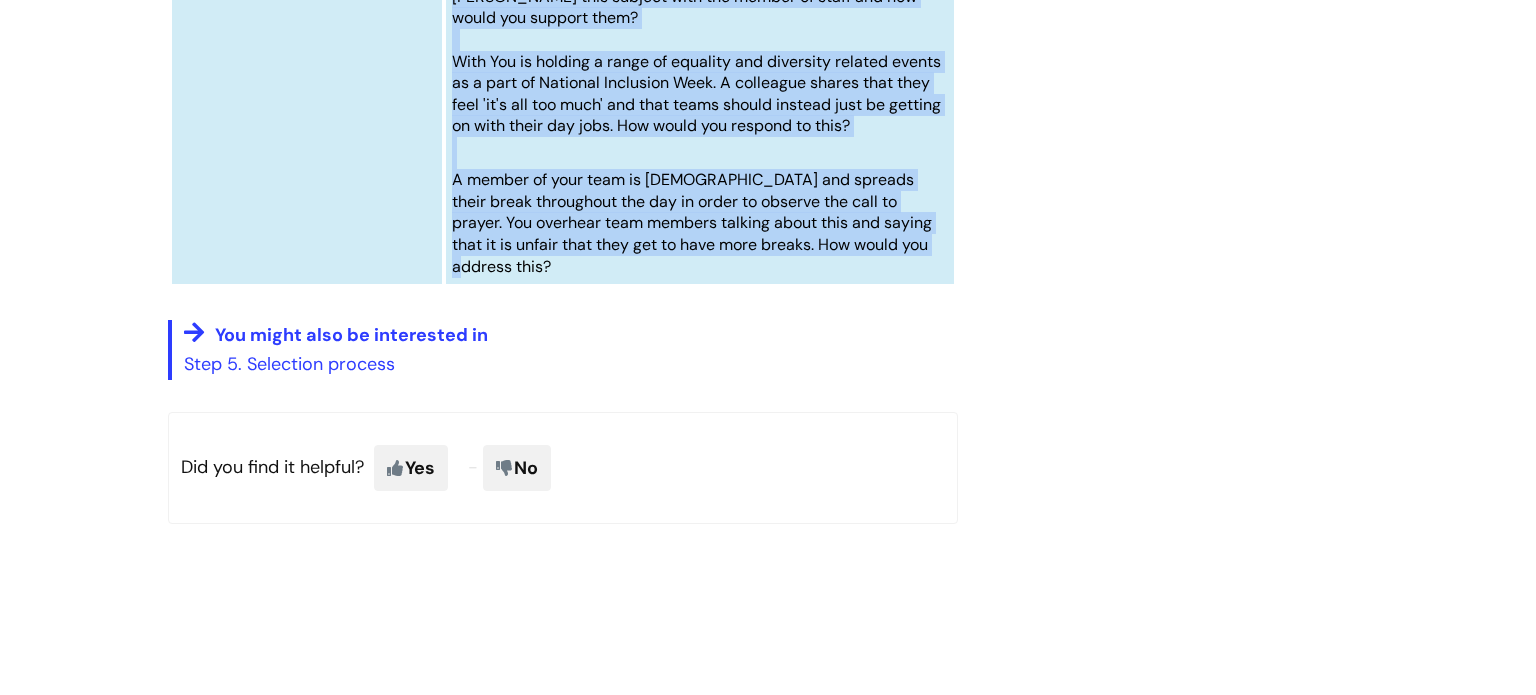 drag, startPoint x: 453, startPoint y: 131, endPoint x: 614, endPoint y: 387, distance: 302.41858 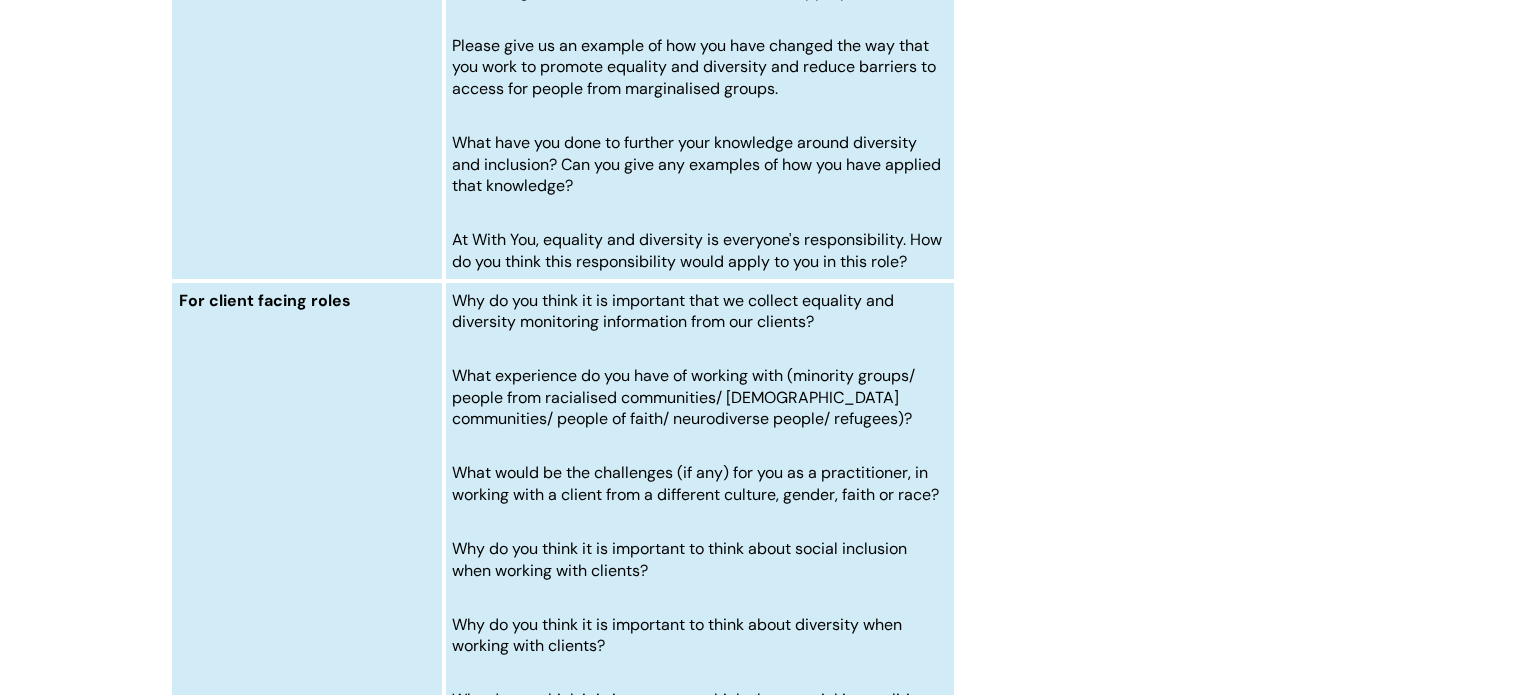 scroll, scrollTop: 8003, scrollLeft: 0, axis: vertical 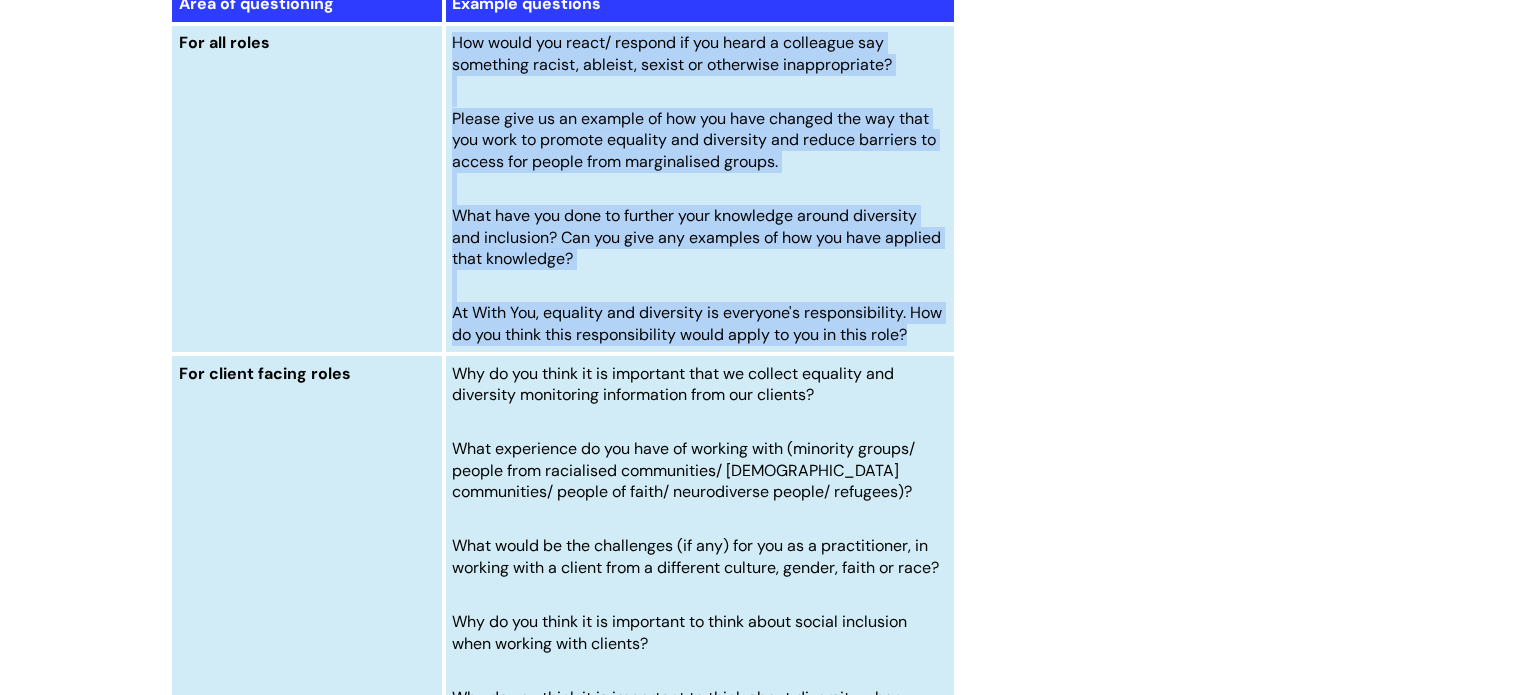 drag, startPoint x: 447, startPoint y: 193, endPoint x: 925, endPoint y: 485, distance: 560.13214 